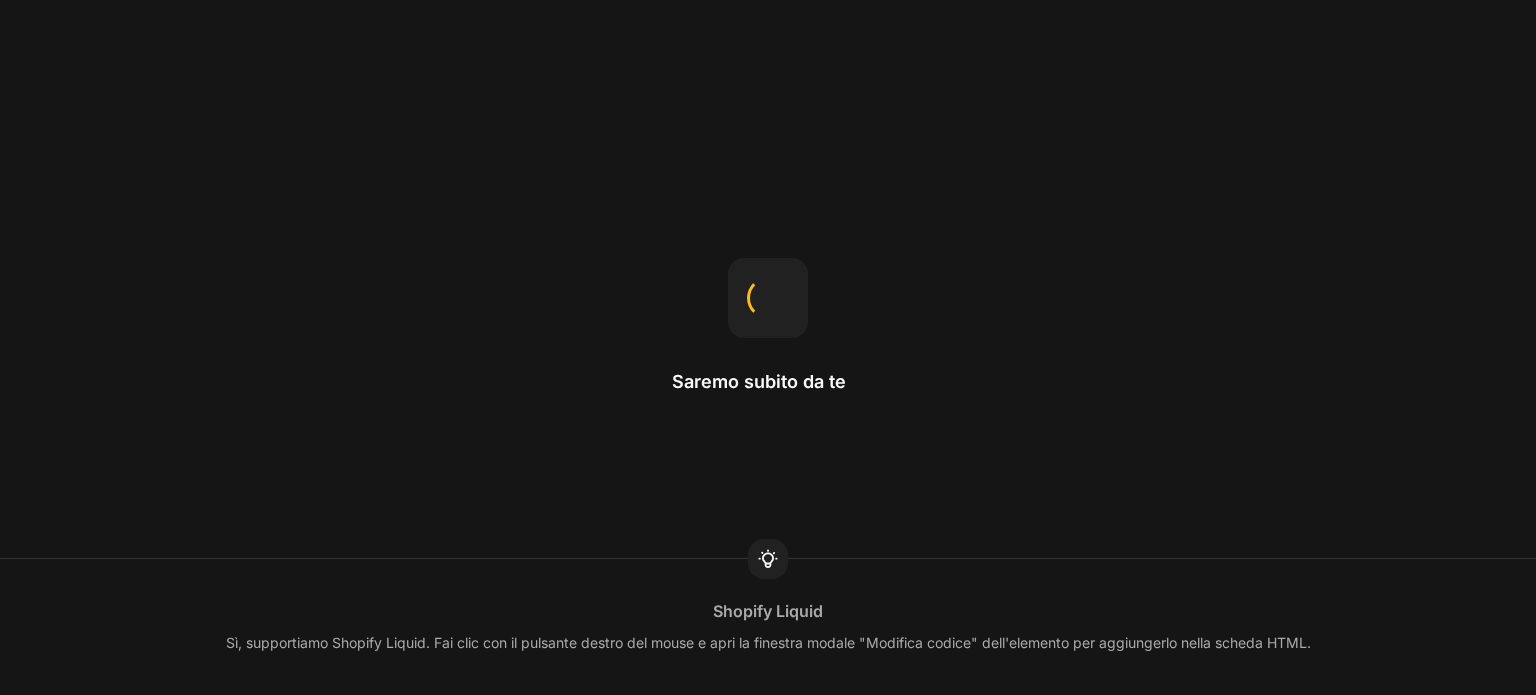 scroll, scrollTop: 0, scrollLeft: 0, axis: both 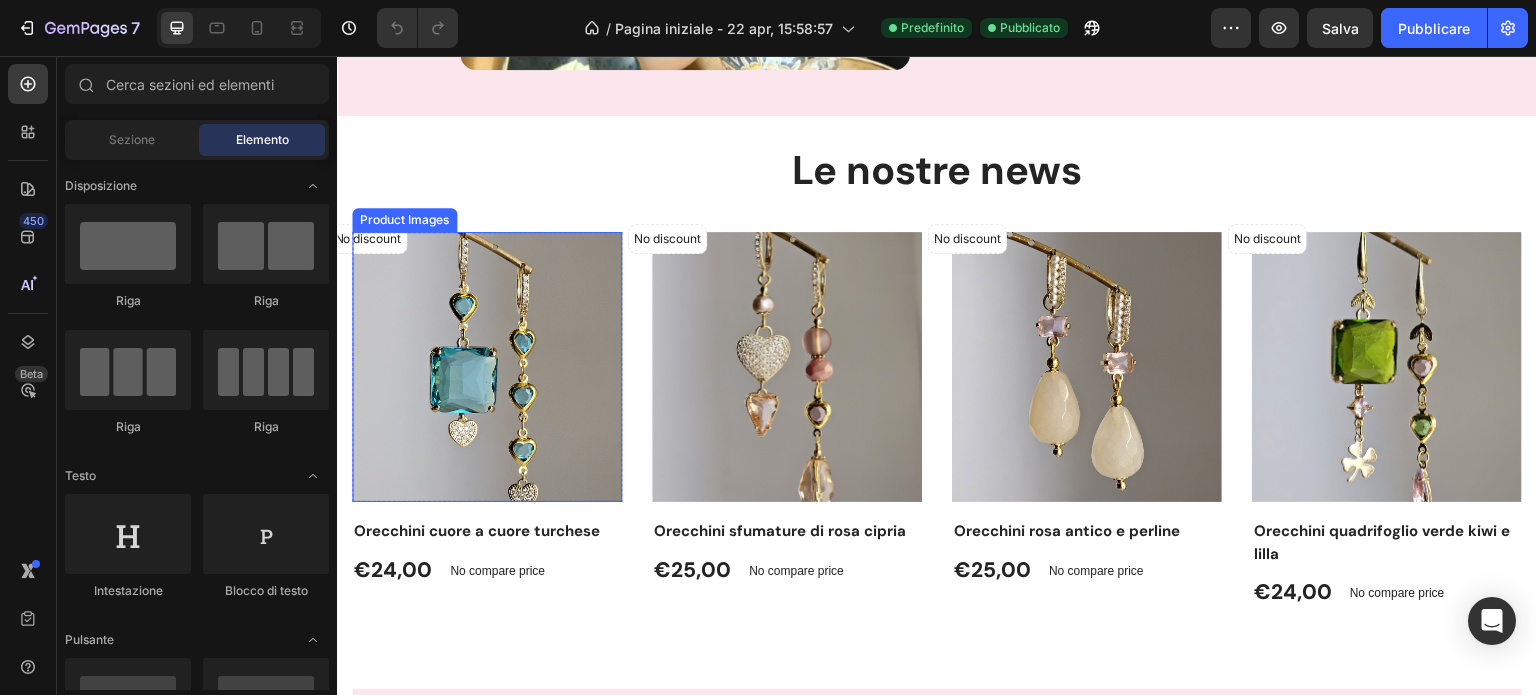 click at bounding box center [487, 367] 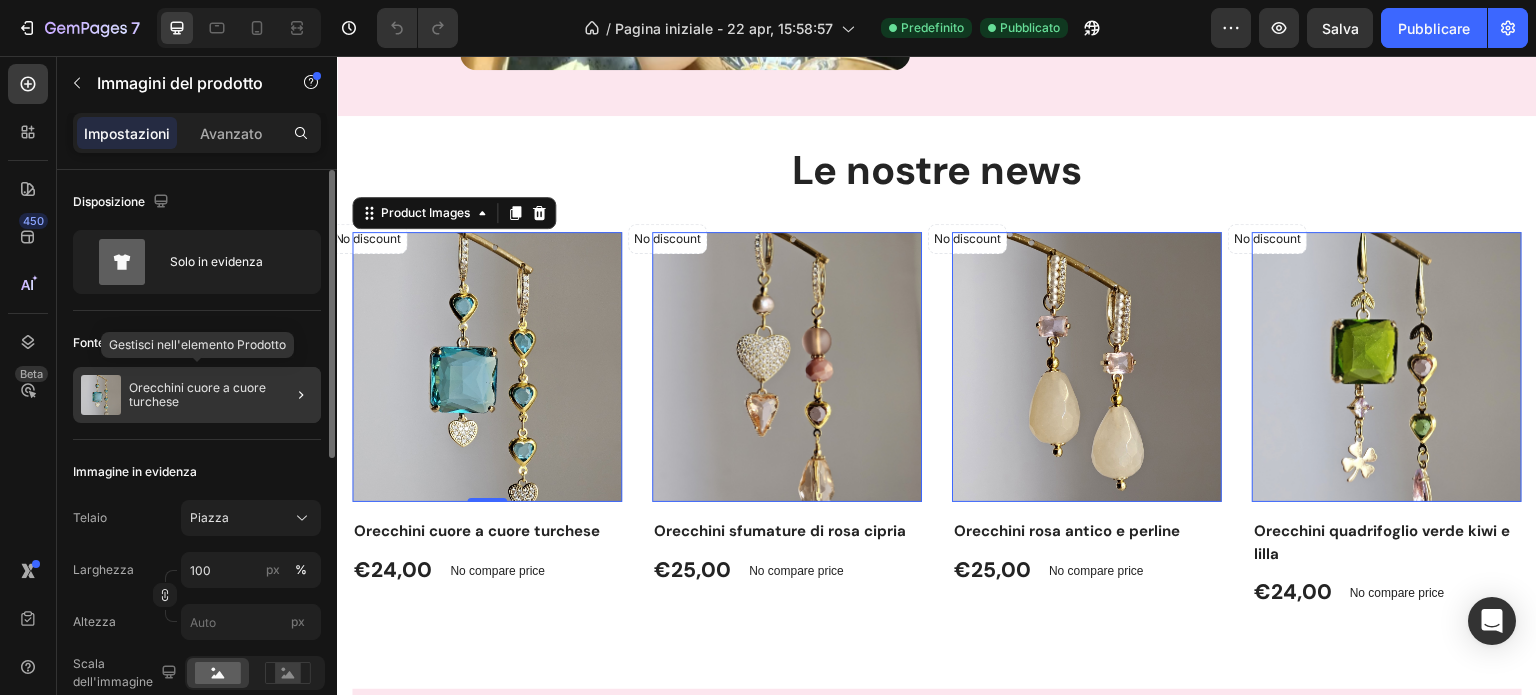 click on "Orecchini cuore a cuore turchese" at bounding box center [199, 394] 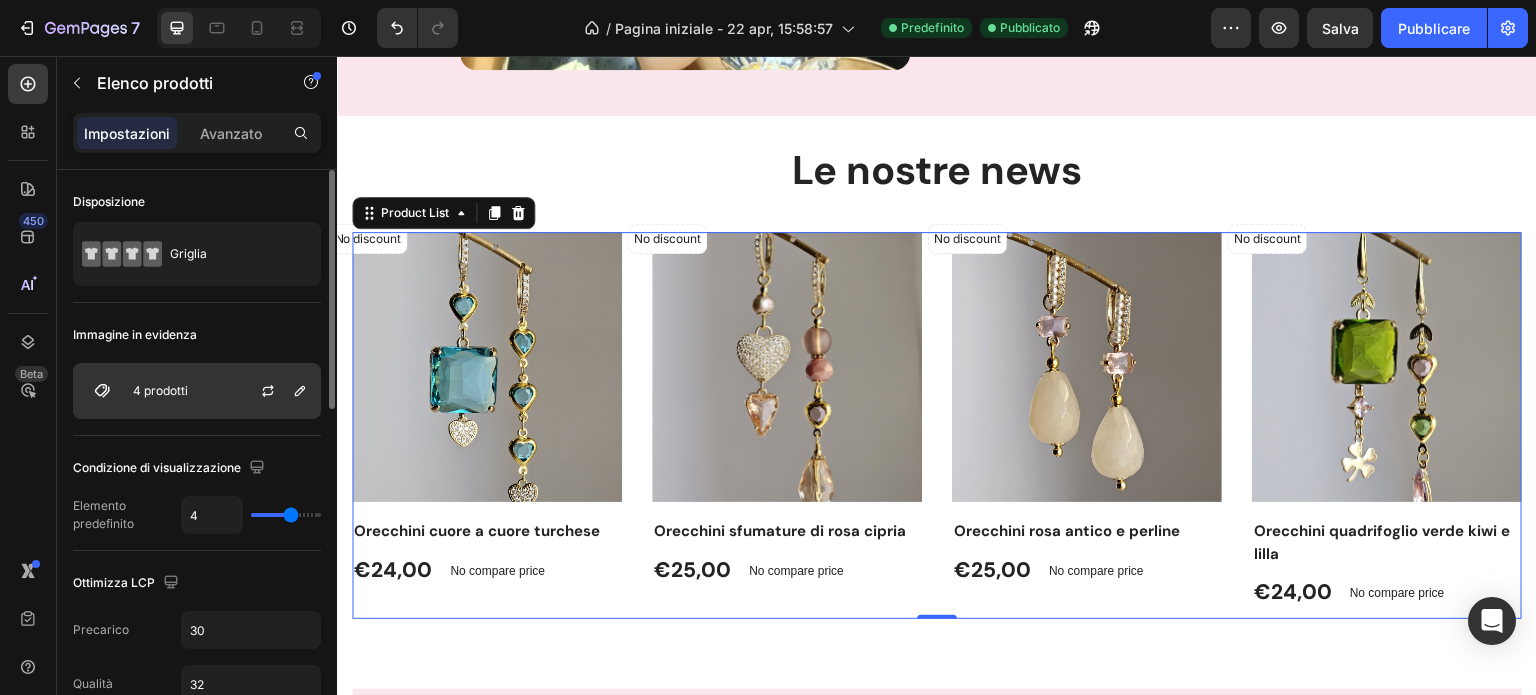 click on "4 prodotti" at bounding box center (197, 391) 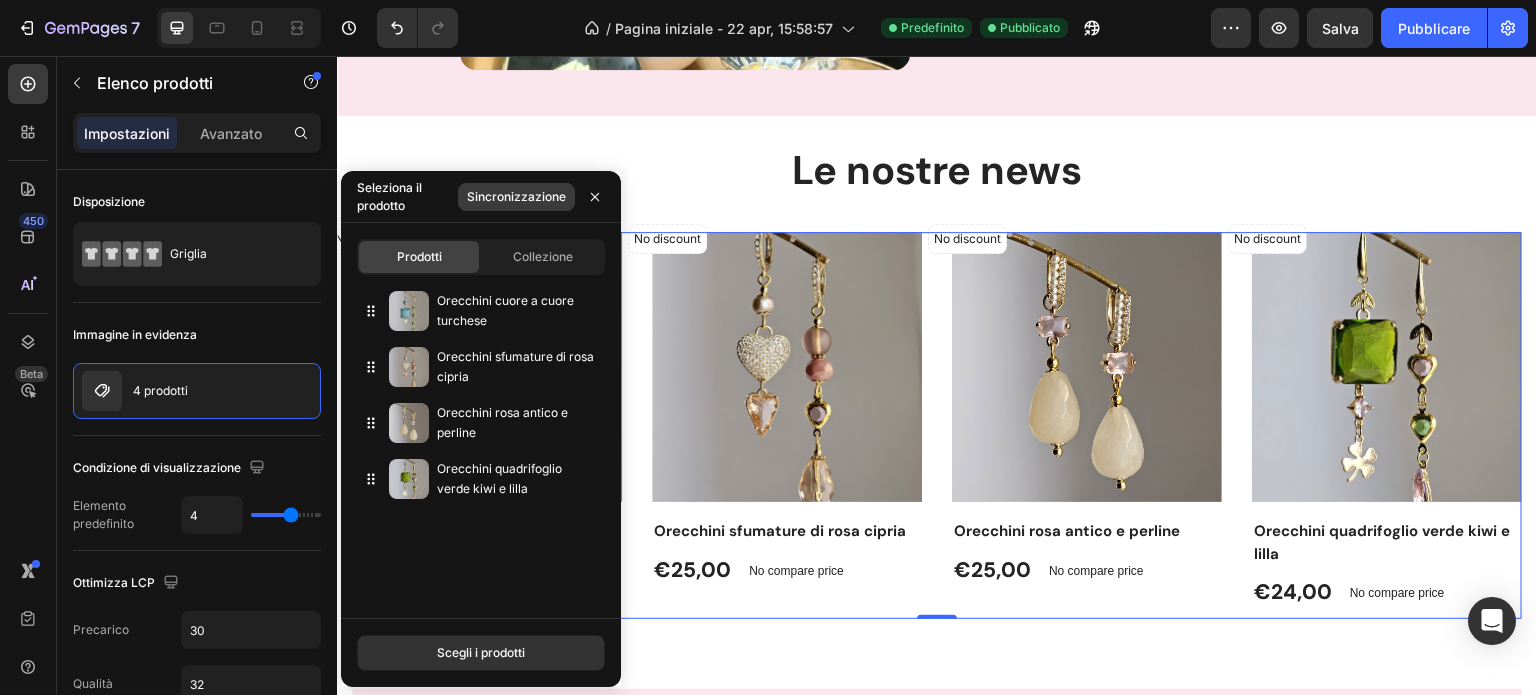 click on "Sincronizzazione" at bounding box center (516, 196) 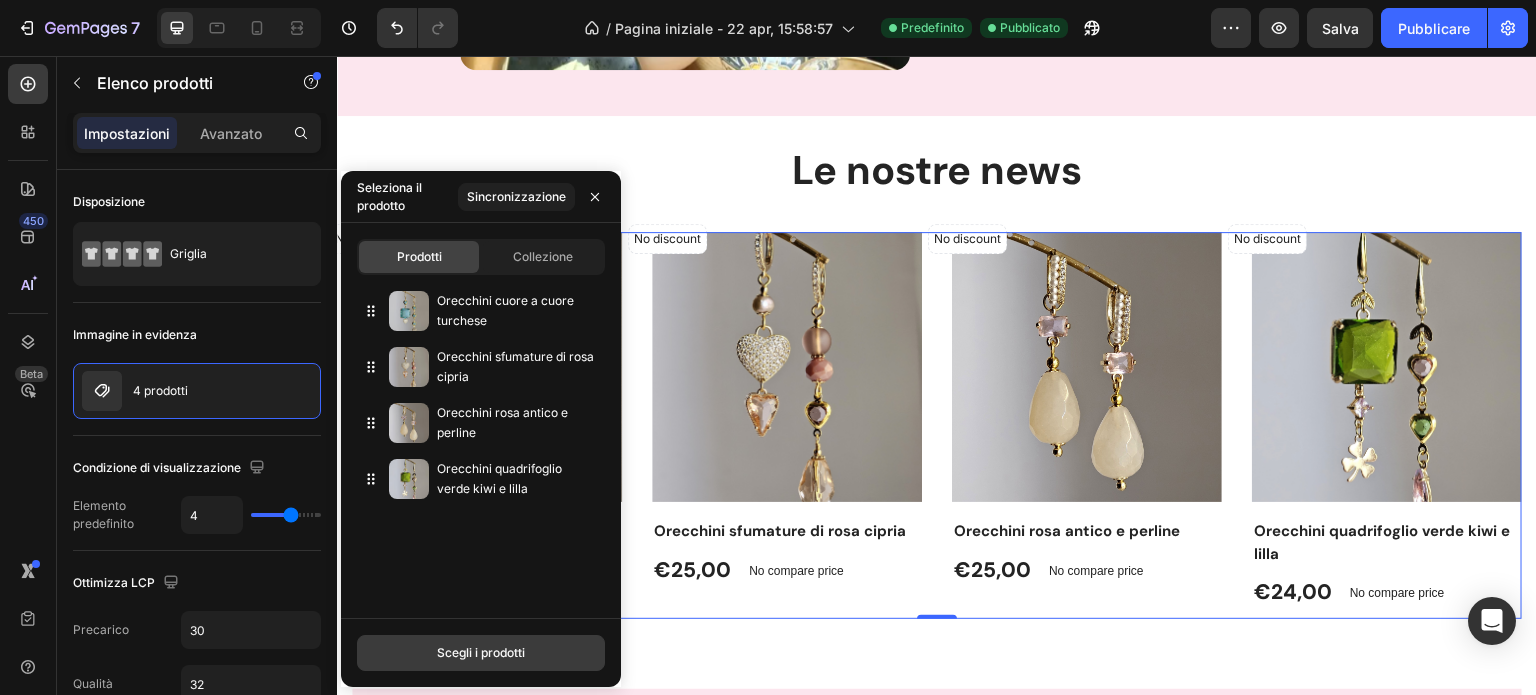 click on "Scegli i prodotti" at bounding box center (481, 653) 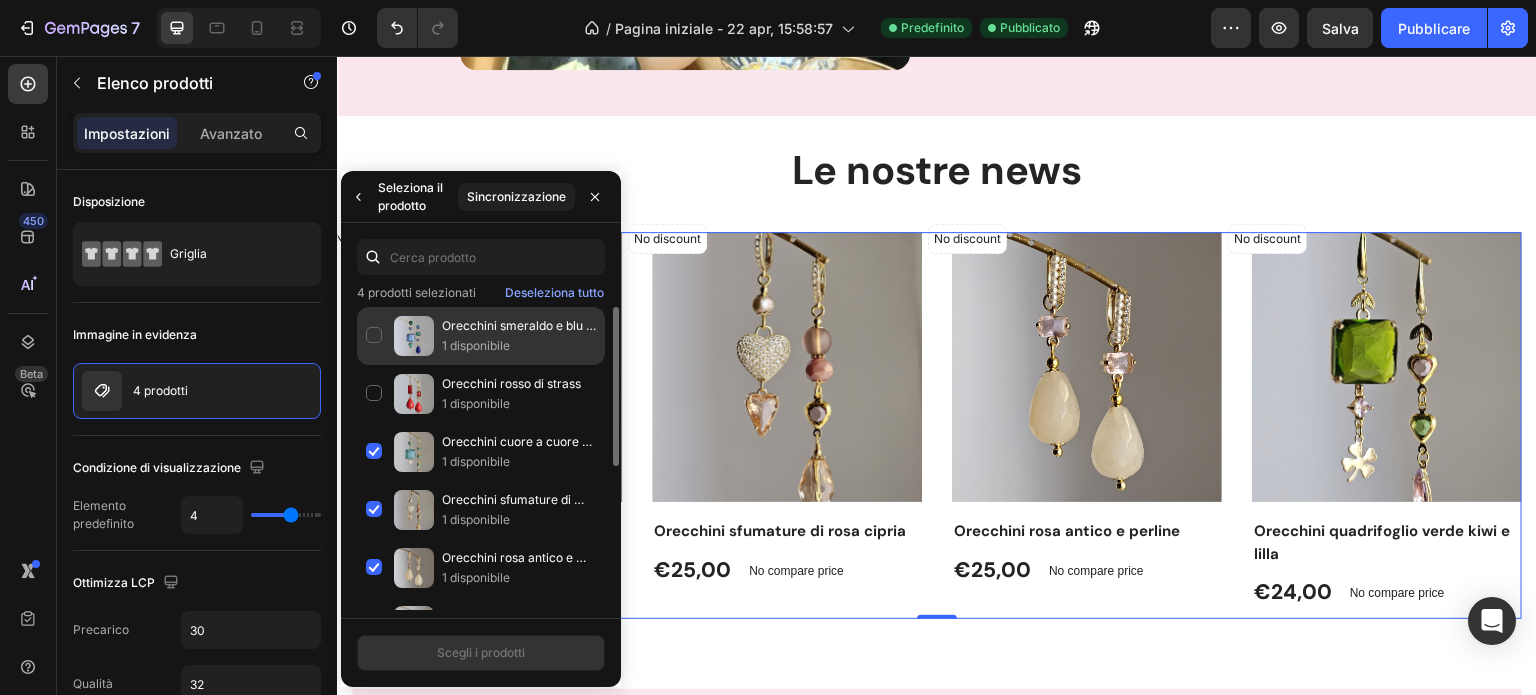 click on "Orecchini smeraldo e blu di cuore 1 disponibile" 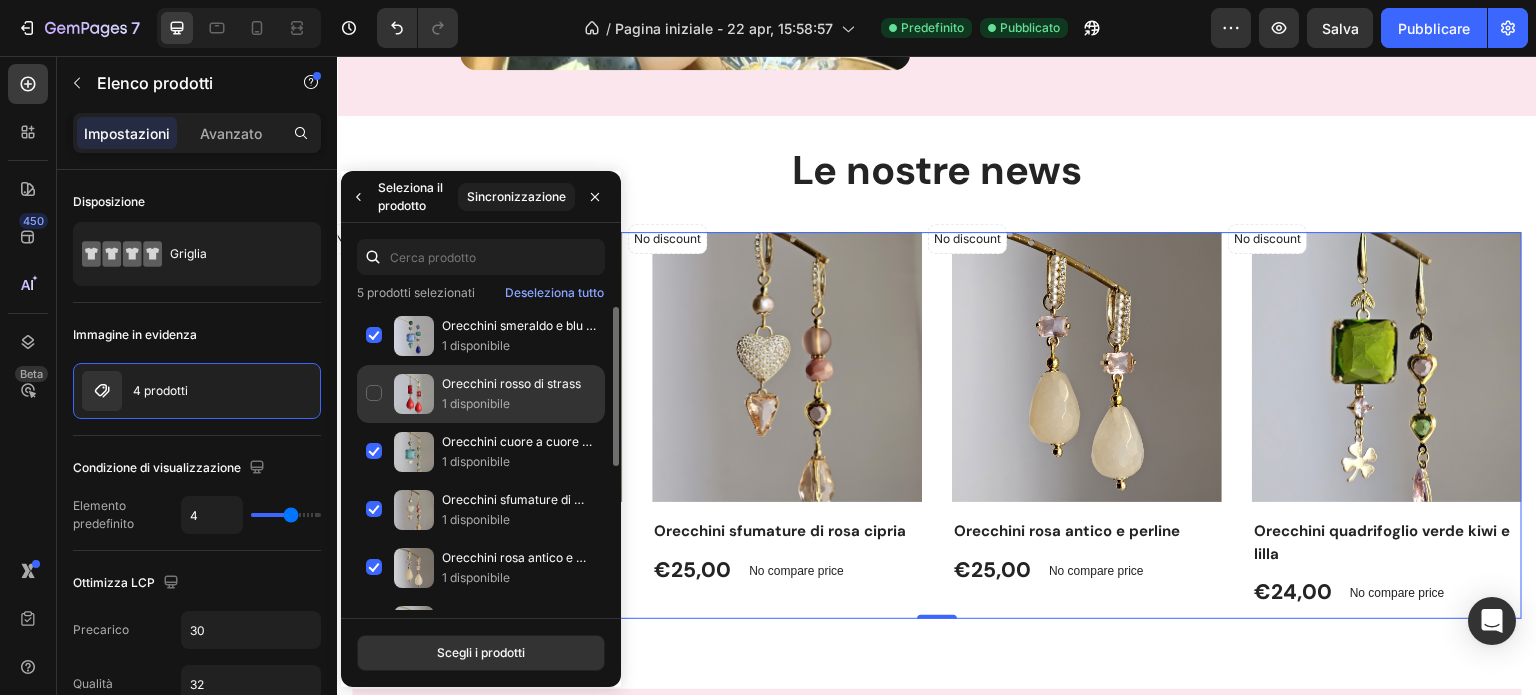 click on "Orecchini rosso di strass 1 disponibile" 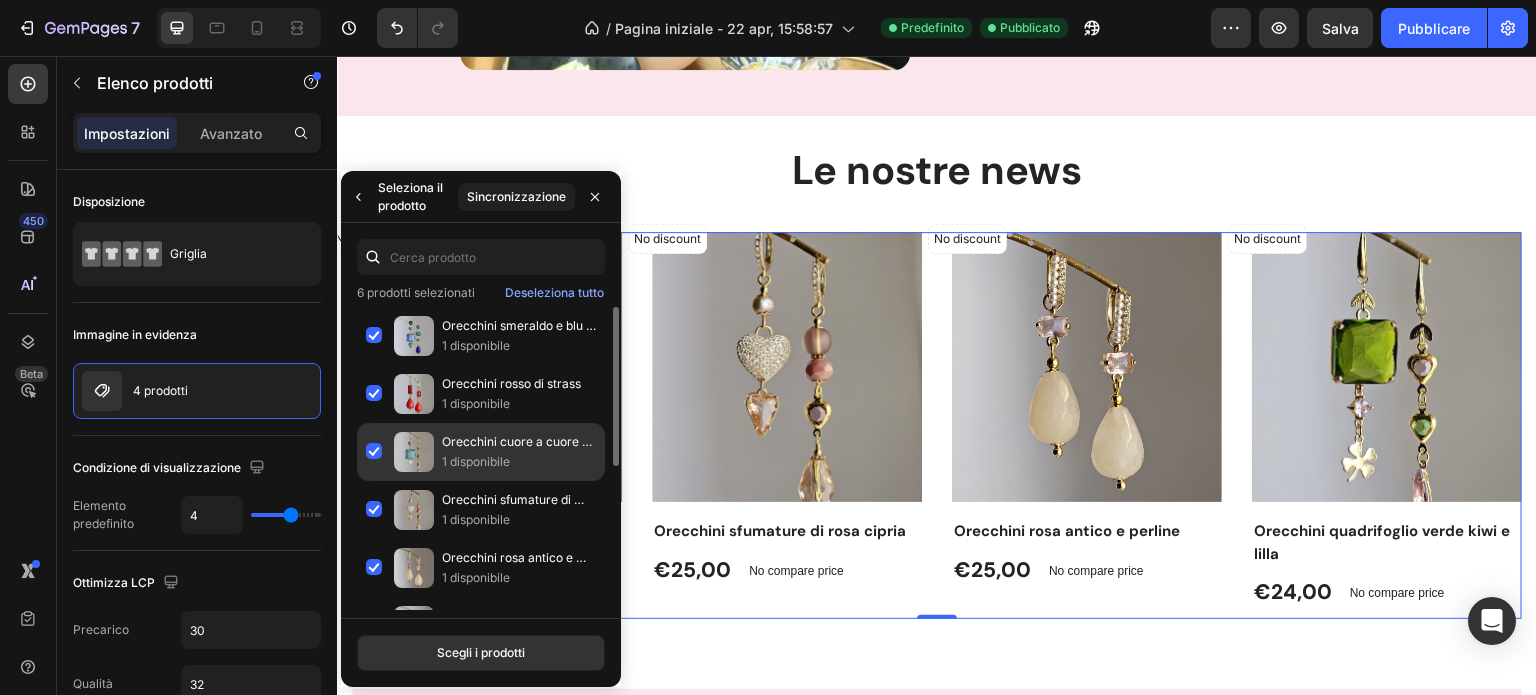 click on "Orecchini cuore a cuore turchese 1 disponibile" 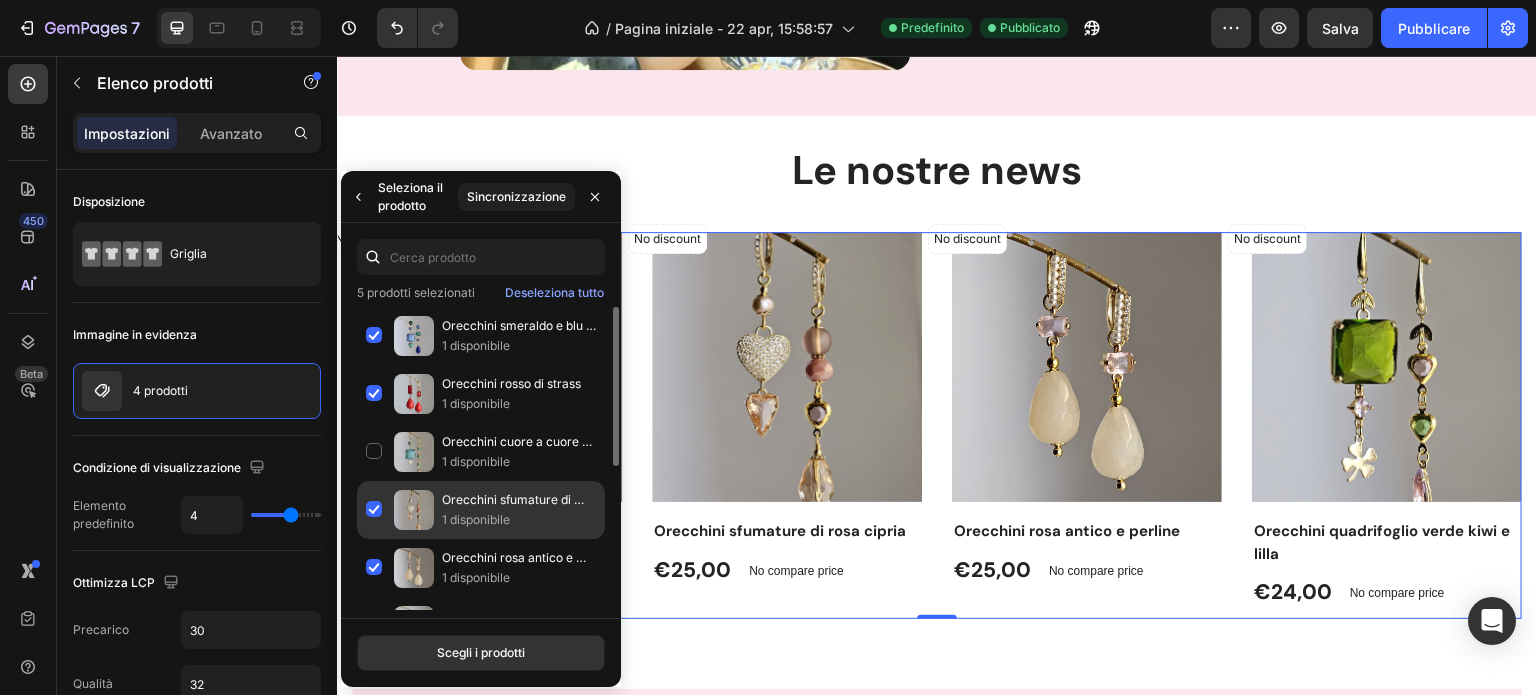 click on "Orecchini sfumature di rosa cipria 1 disponibile" 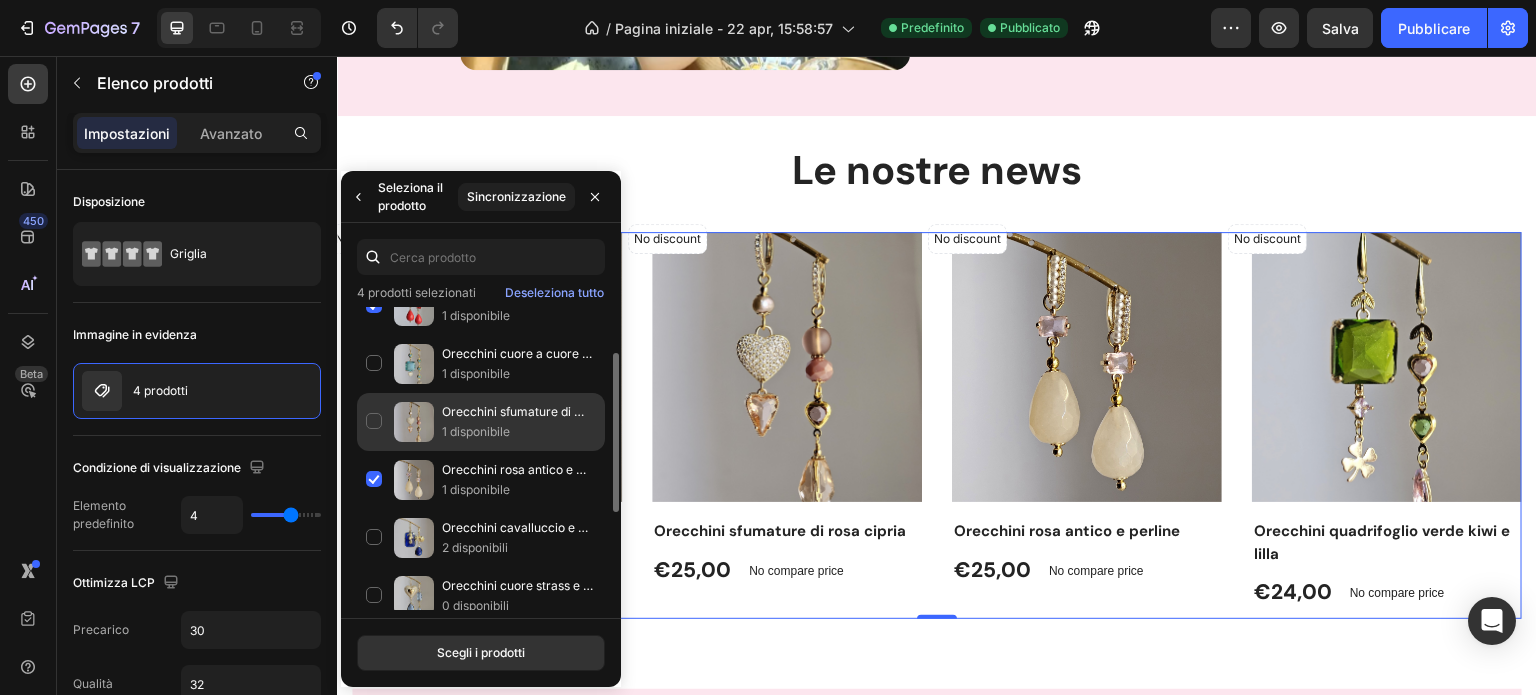 scroll, scrollTop: 88, scrollLeft: 0, axis: vertical 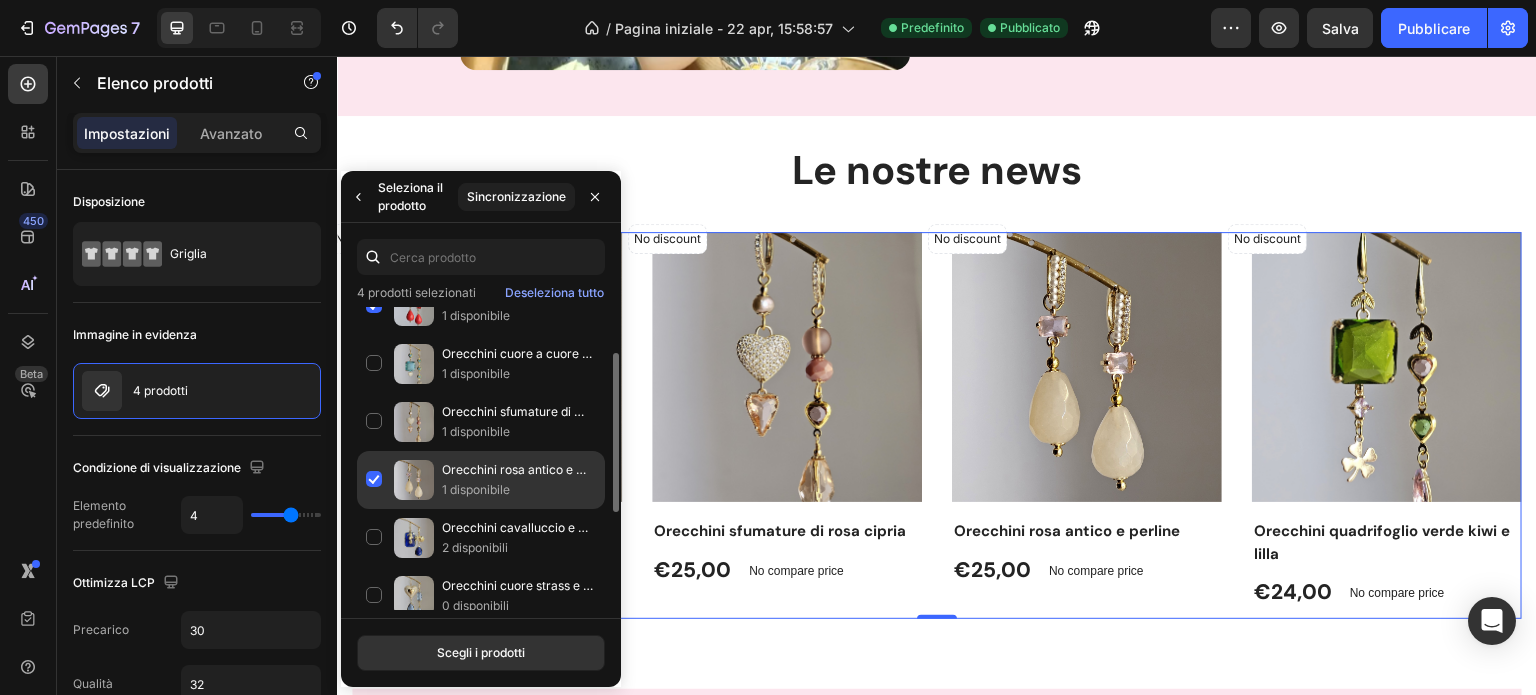 click on "Orecchini rosa antico e perline 1 disponibile" 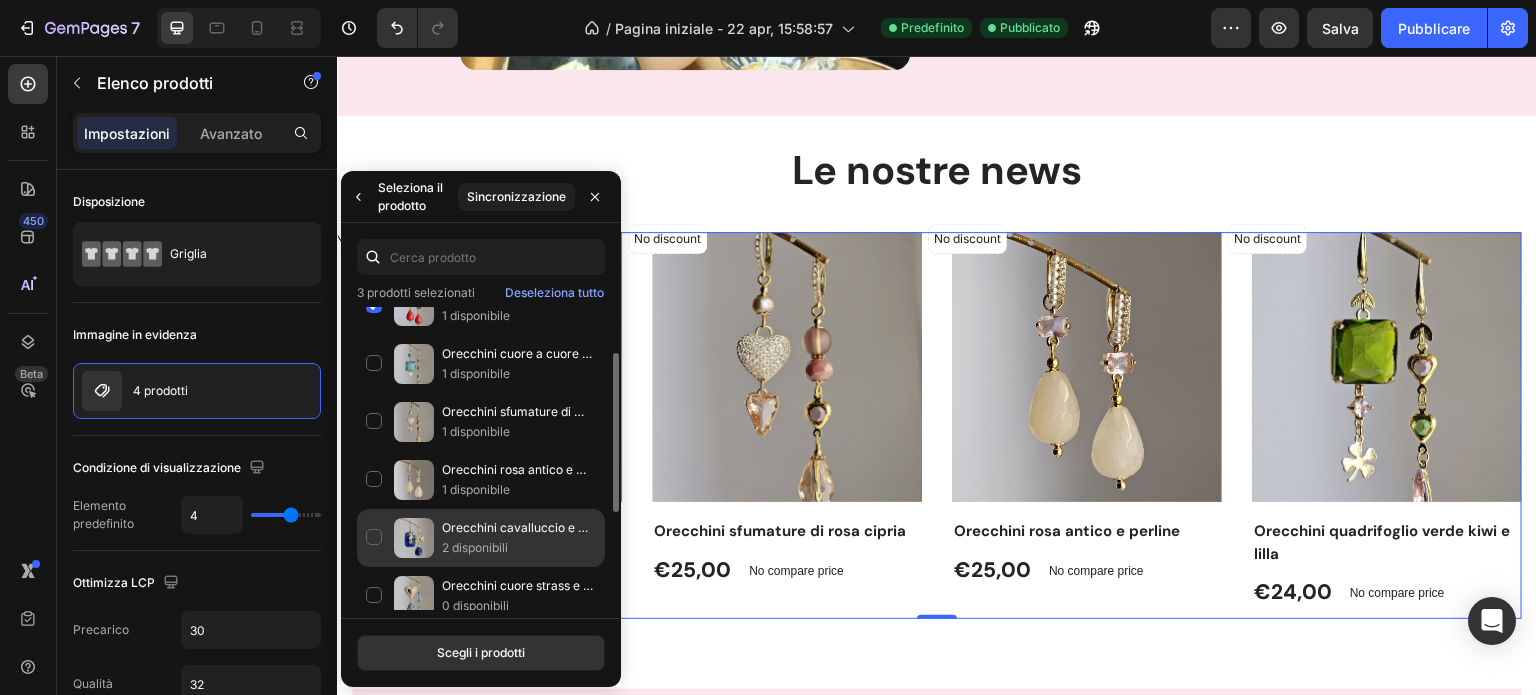 click on "Orecchini cavalluccio e strass blu 2 disponibili" 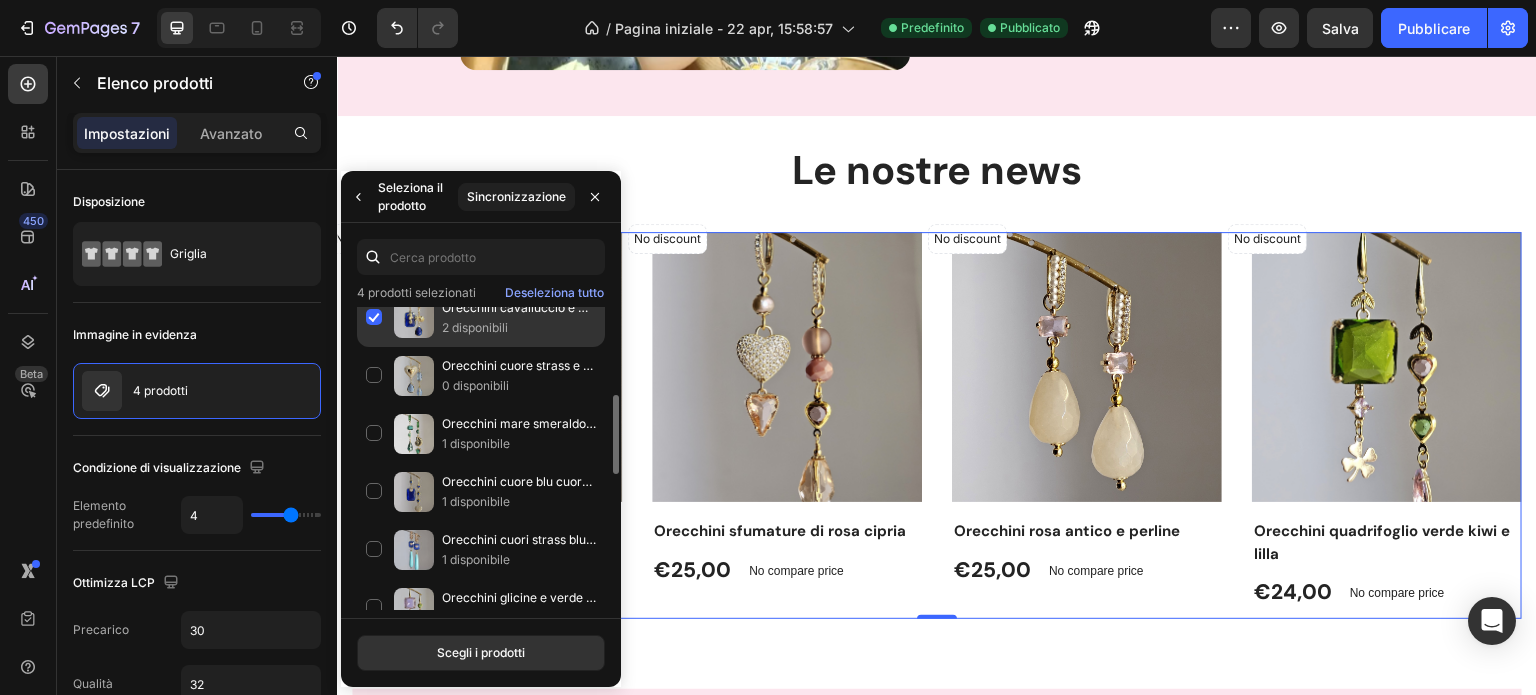 scroll, scrollTop: 314, scrollLeft: 0, axis: vertical 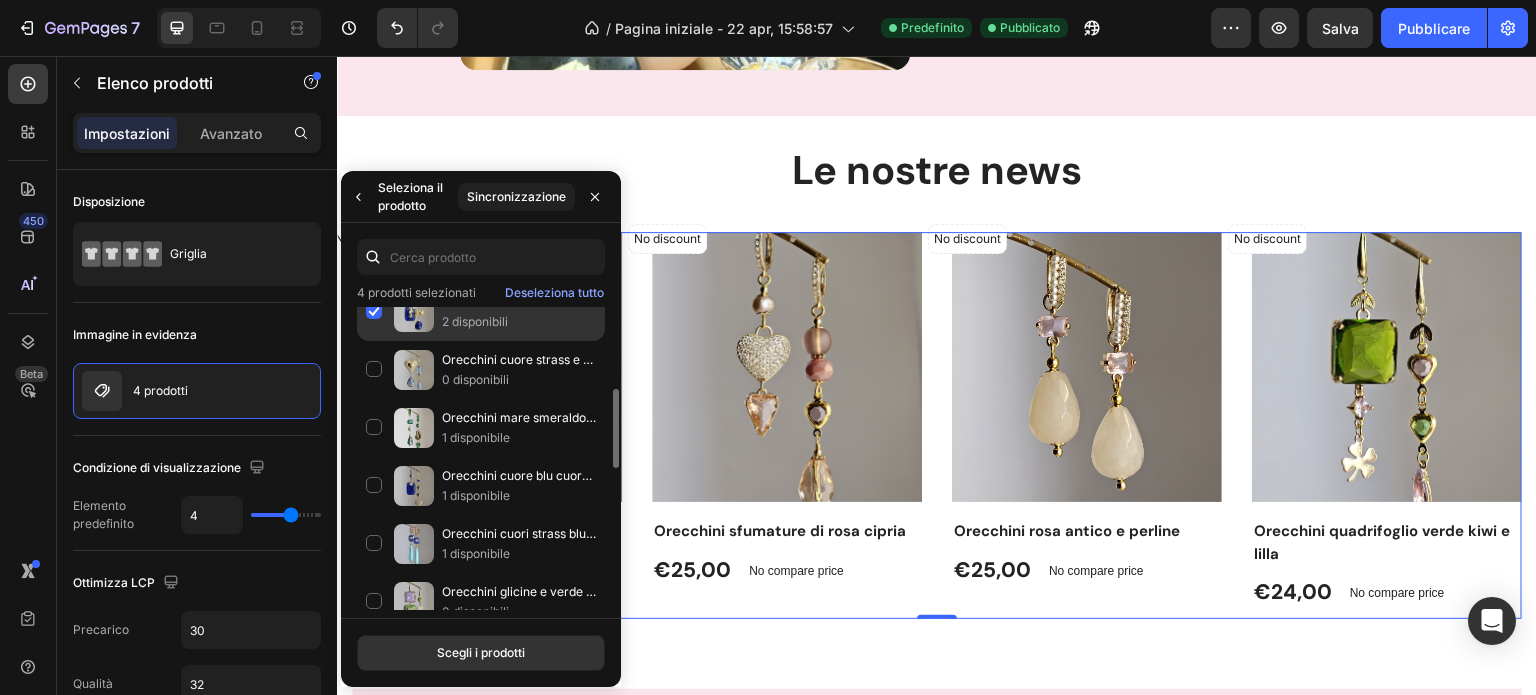 click on "Orecchini cuori strass blu e turchese 1 disponibile" 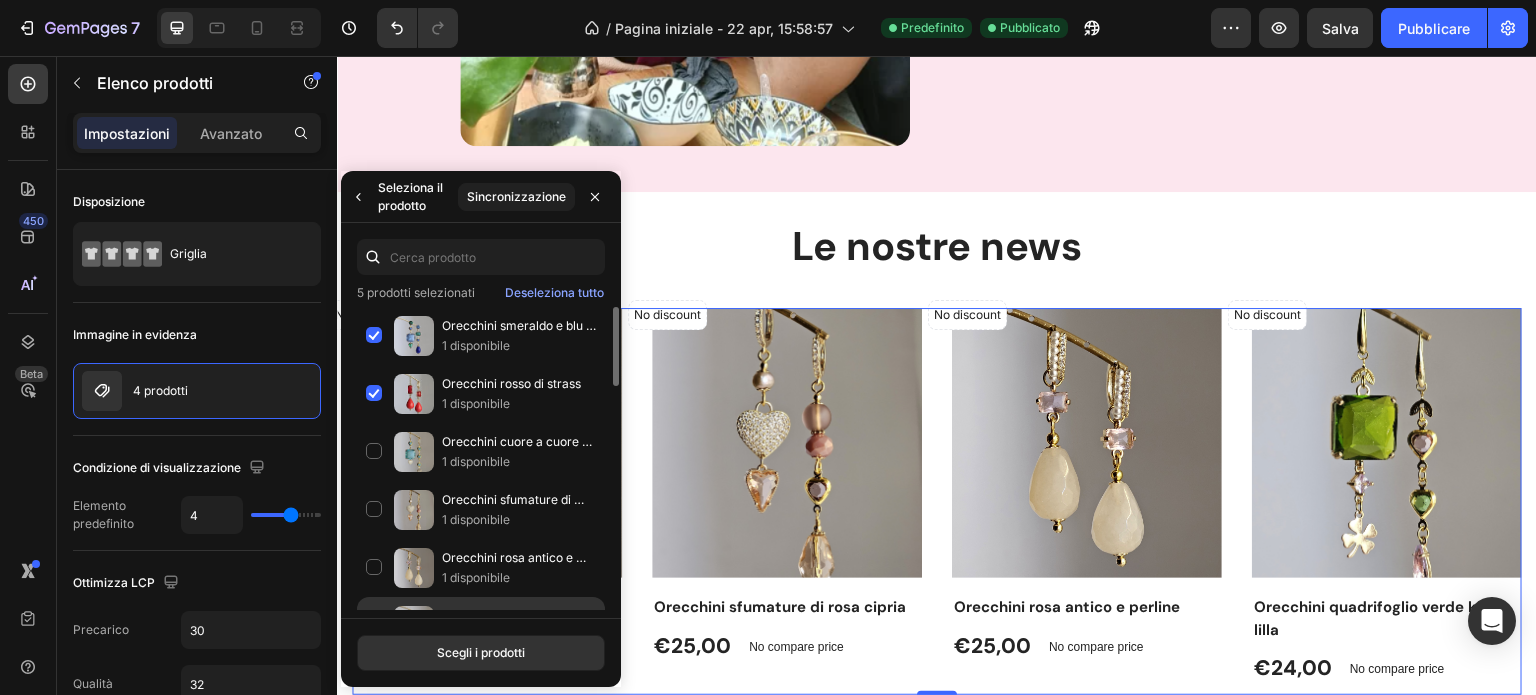 scroll, scrollTop: 45, scrollLeft: 0, axis: vertical 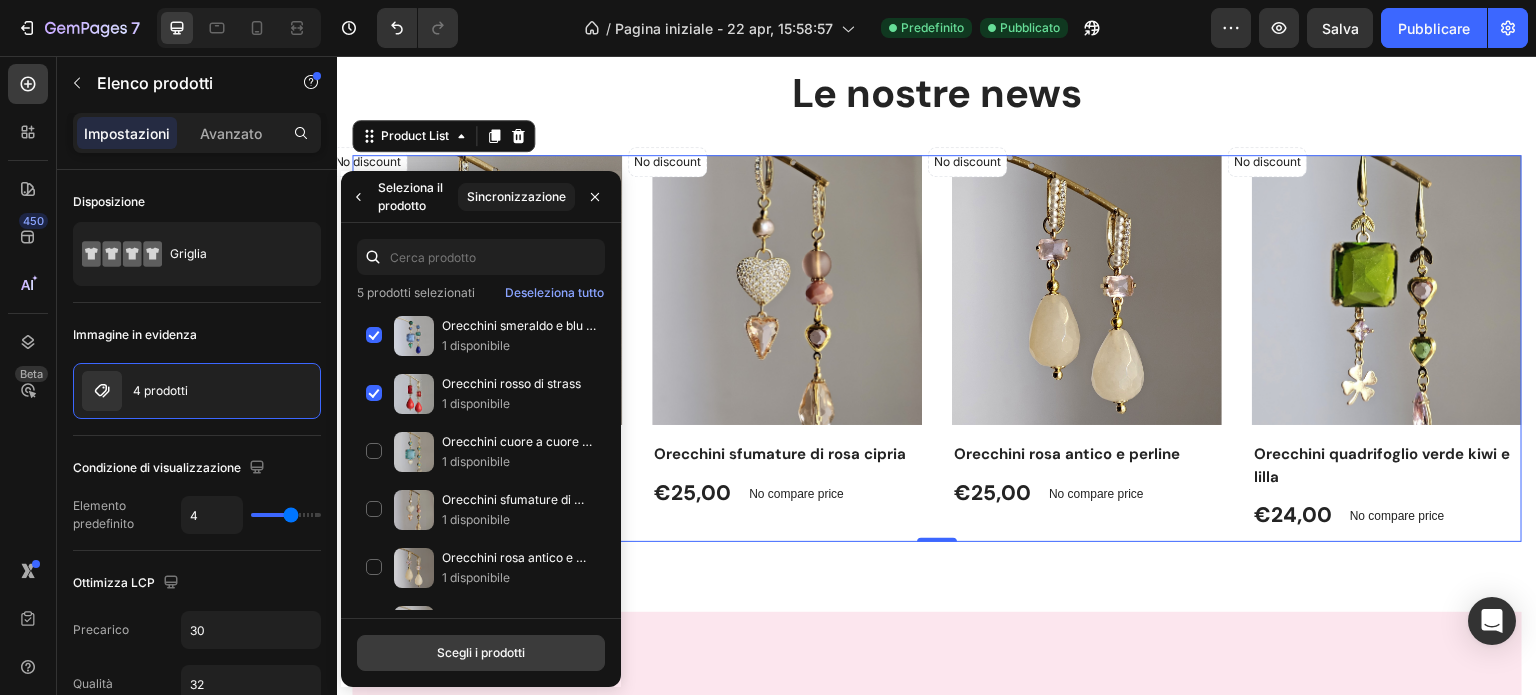 click on "Scegli i prodotti" 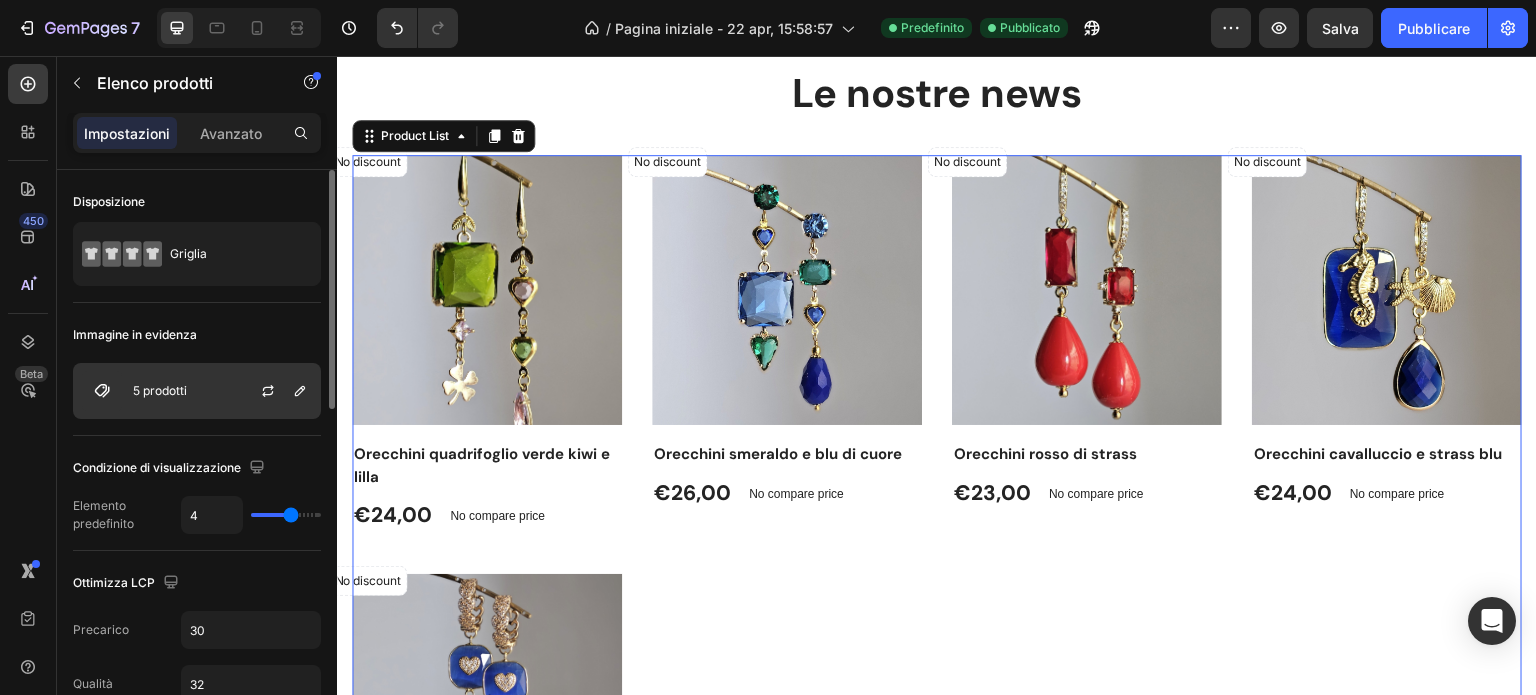 click on "5 prodotti" at bounding box center (197, 391) 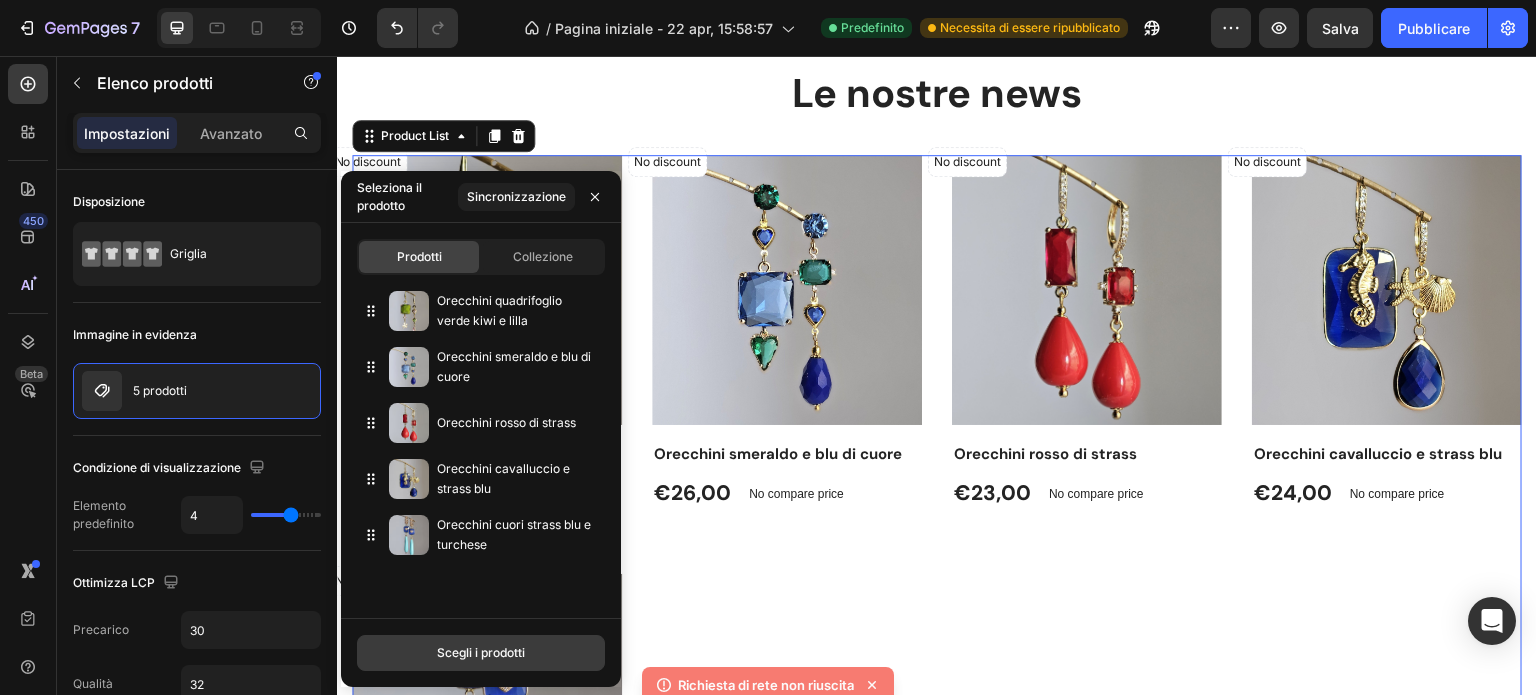 click on "Scegli i prodotti" at bounding box center (481, 652) 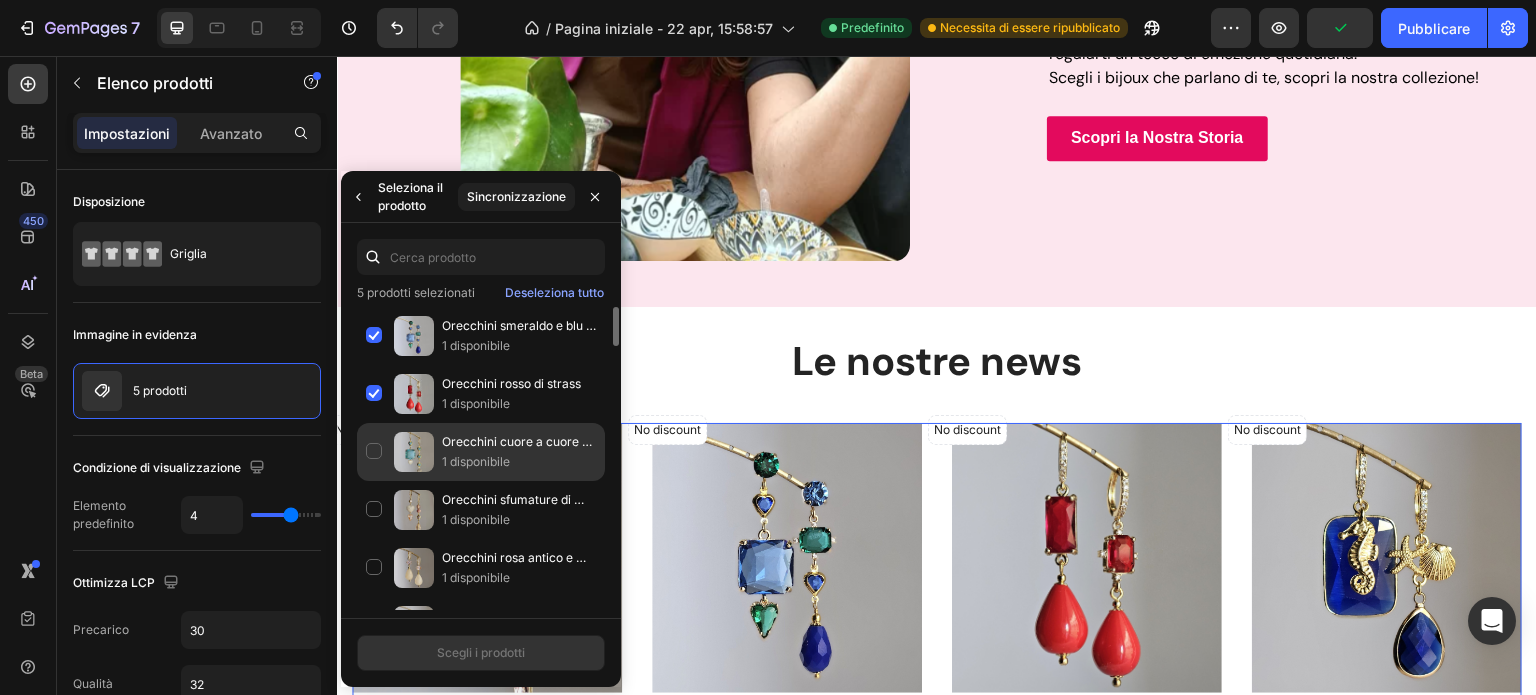 scroll, scrollTop: 868, scrollLeft: 0, axis: vertical 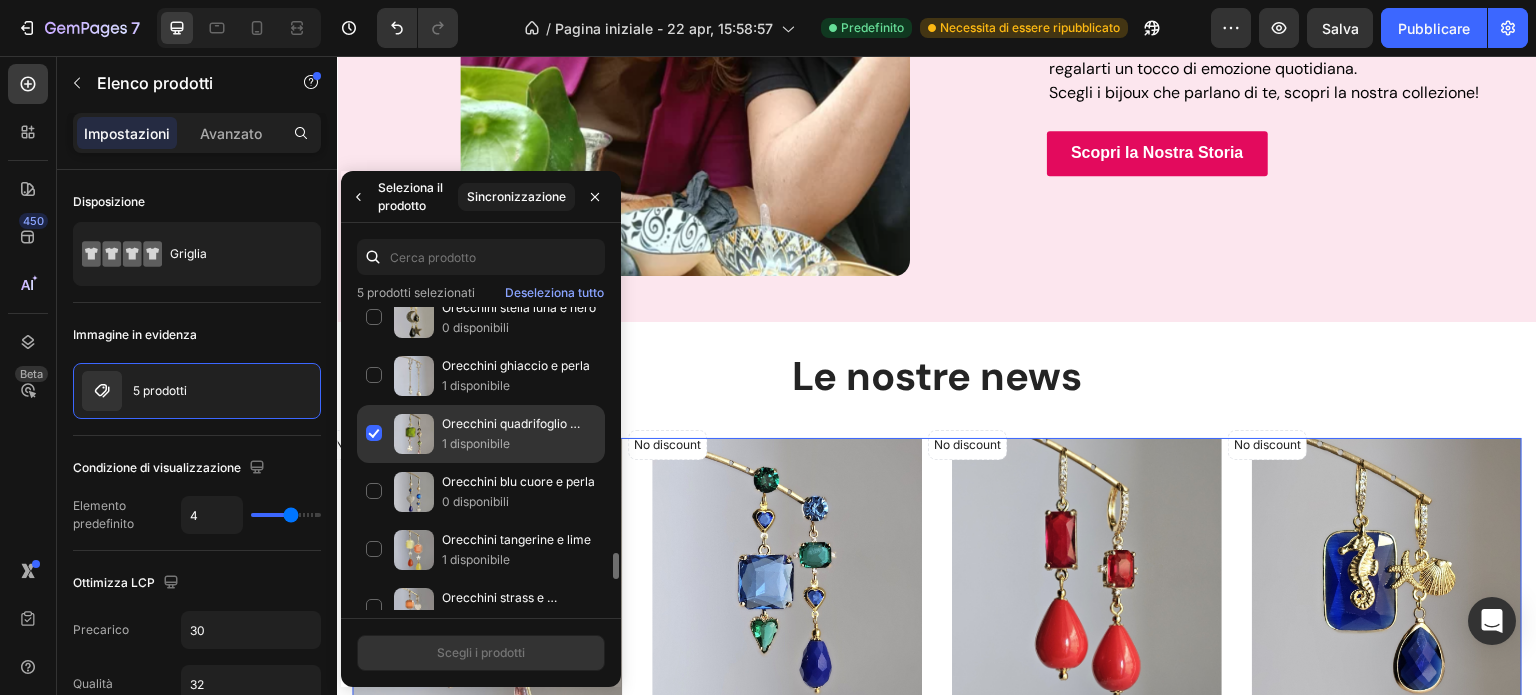 click on "Orecchini quadrifoglio verde kiwi e lilla 1 disponibile" 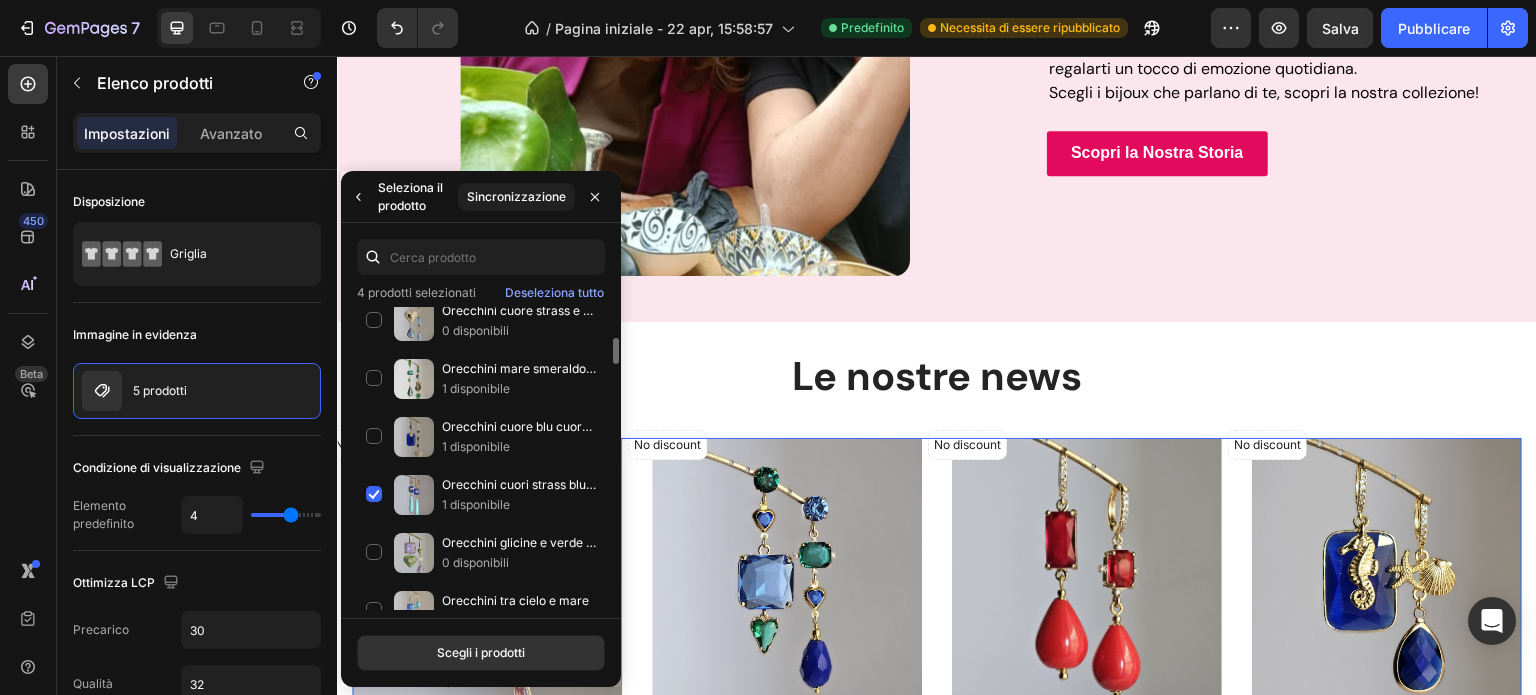 scroll, scrollTop: 363, scrollLeft: 0, axis: vertical 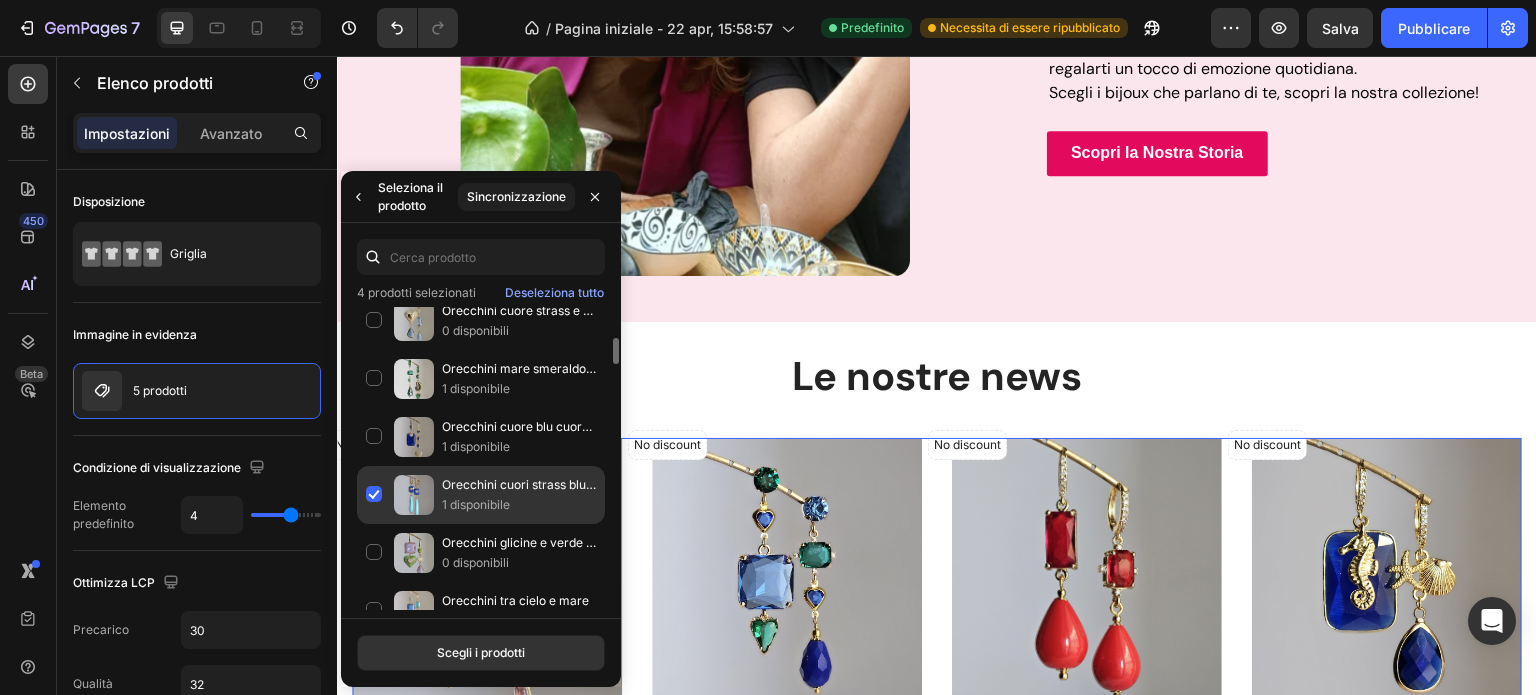 click on "Orecchini cuori strass blu e turchese 1 disponibile" 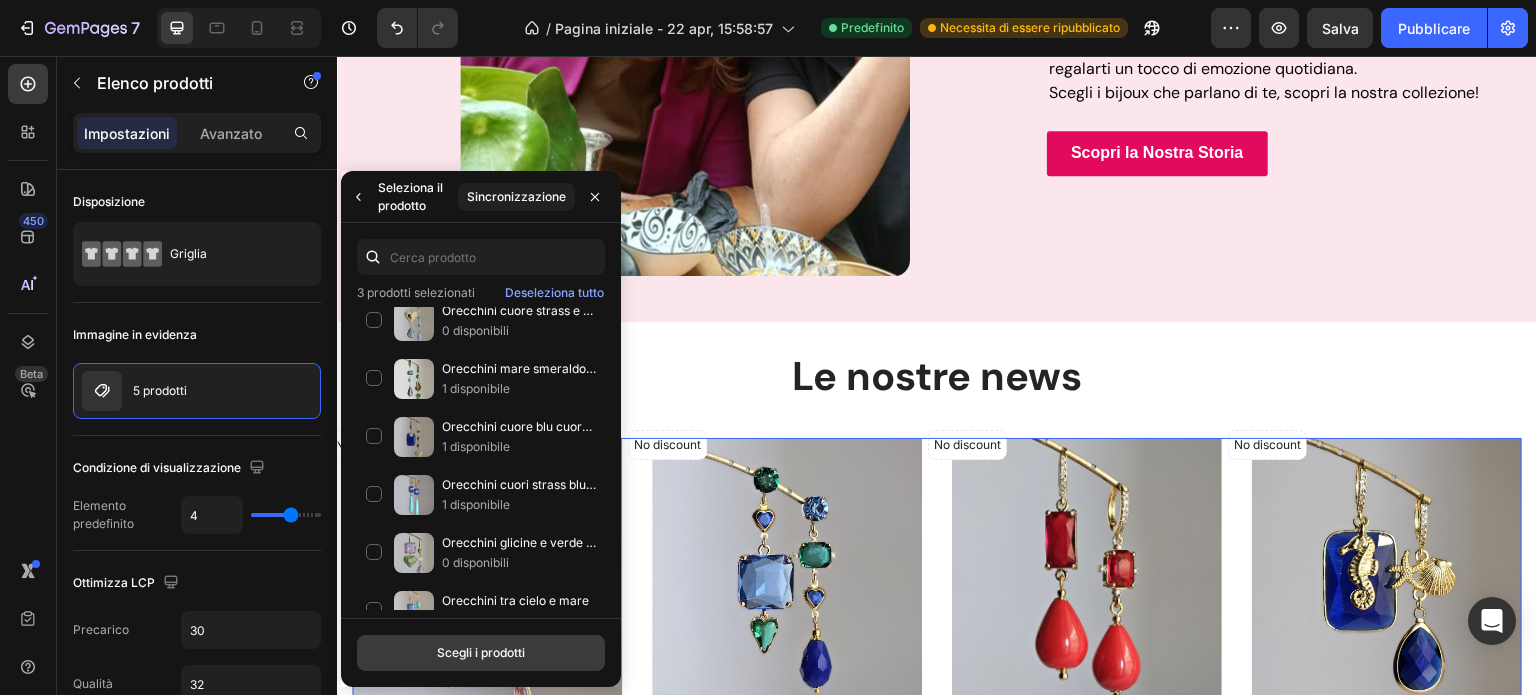click on "Scegli i prodotti" at bounding box center (481, 652) 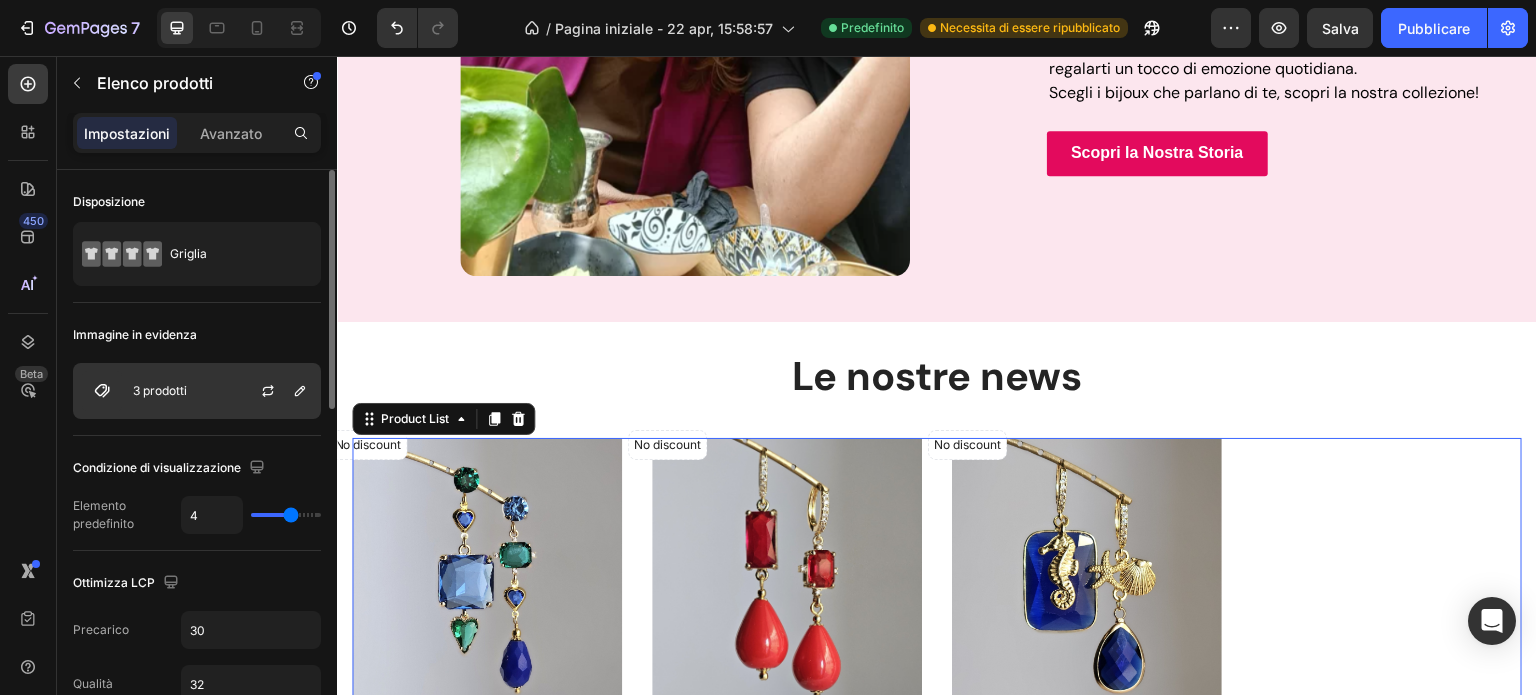 click on "3 prodotti" at bounding box center (197, 391) 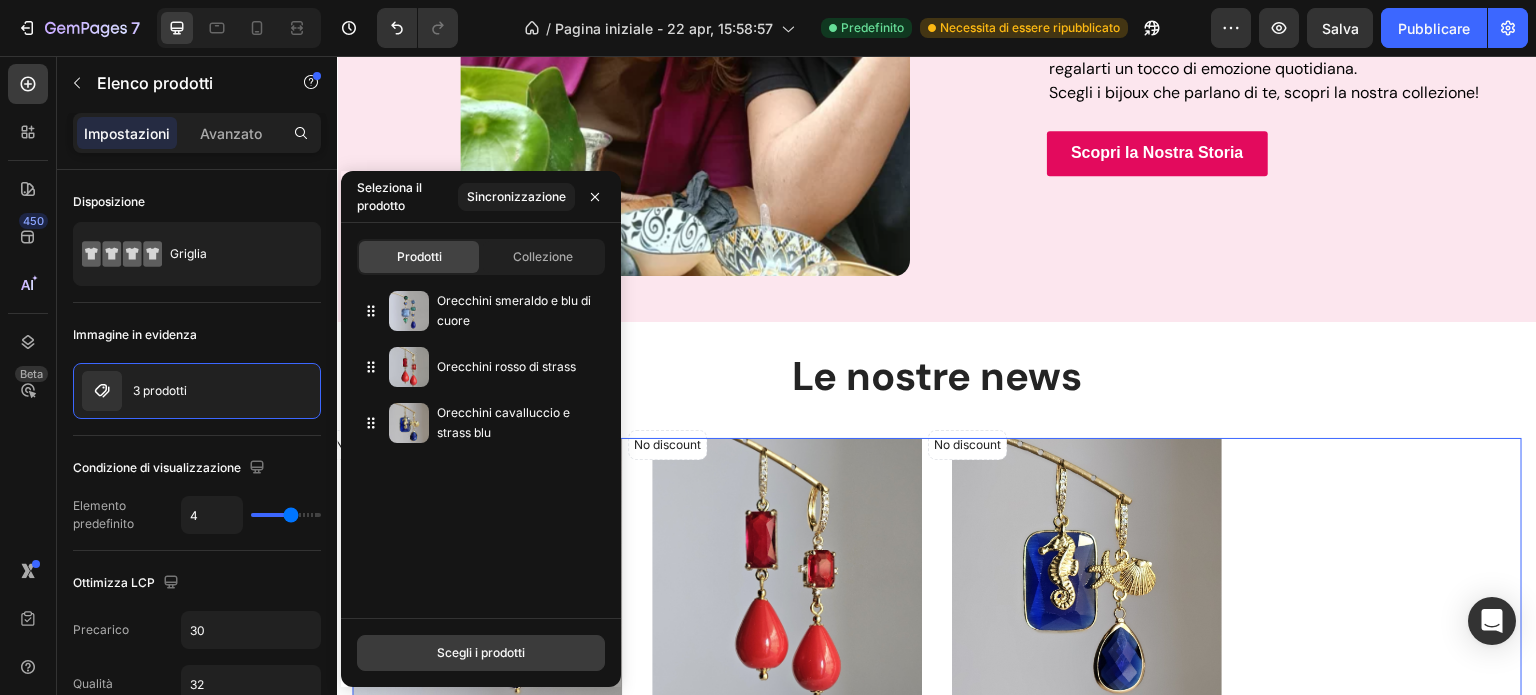 click on "Scegli i prodotti" at bounding box center [481, 652] 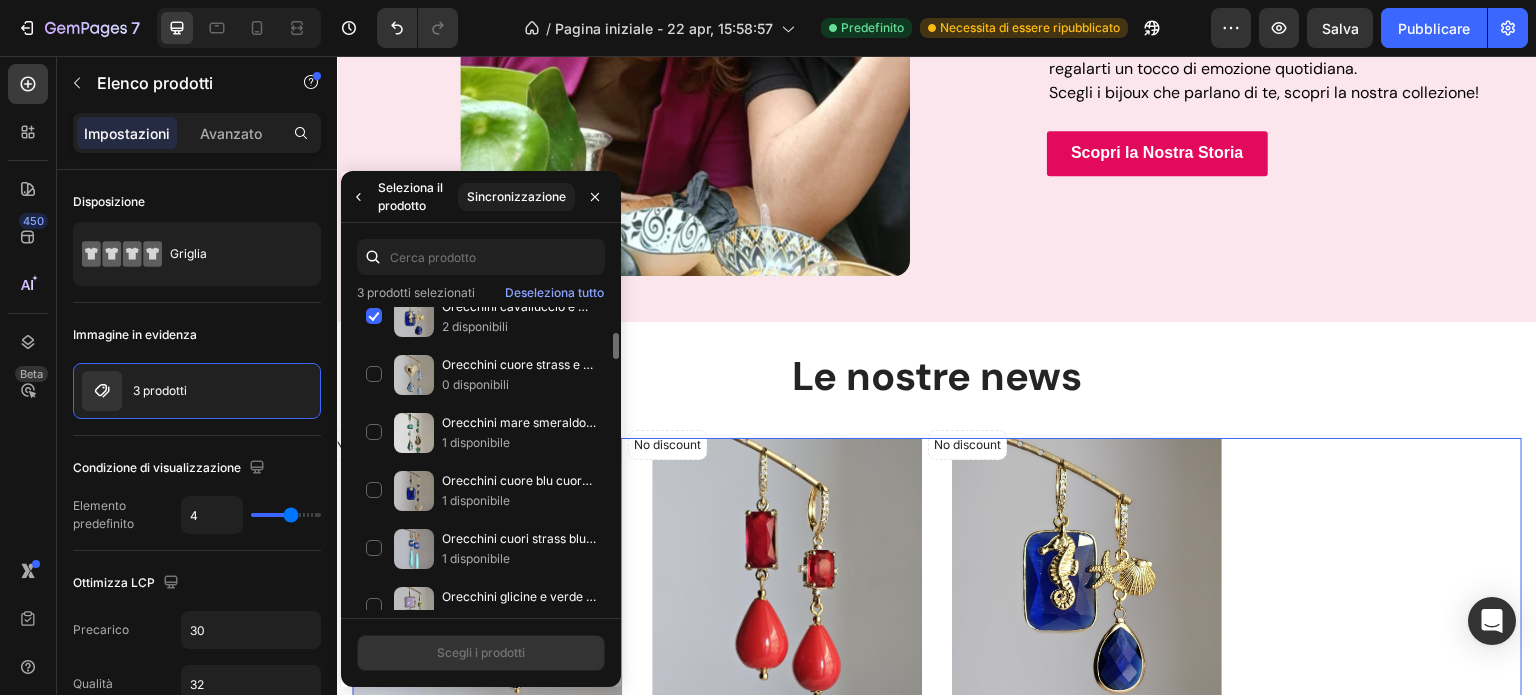 scroll, scrollTop: 310, scrollLeft: 0, axis: vertical 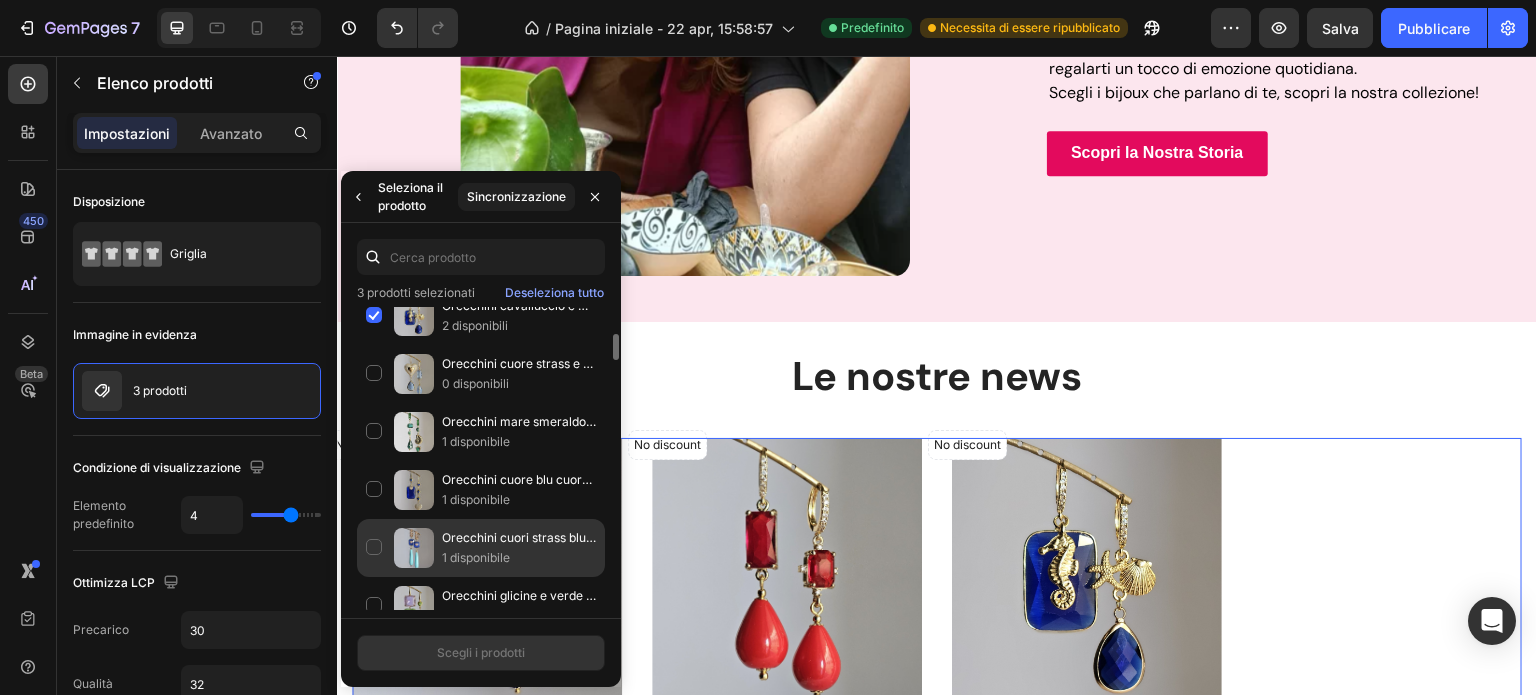 click on "Orecchini cuori strass blu e turchese 1 disponibile" 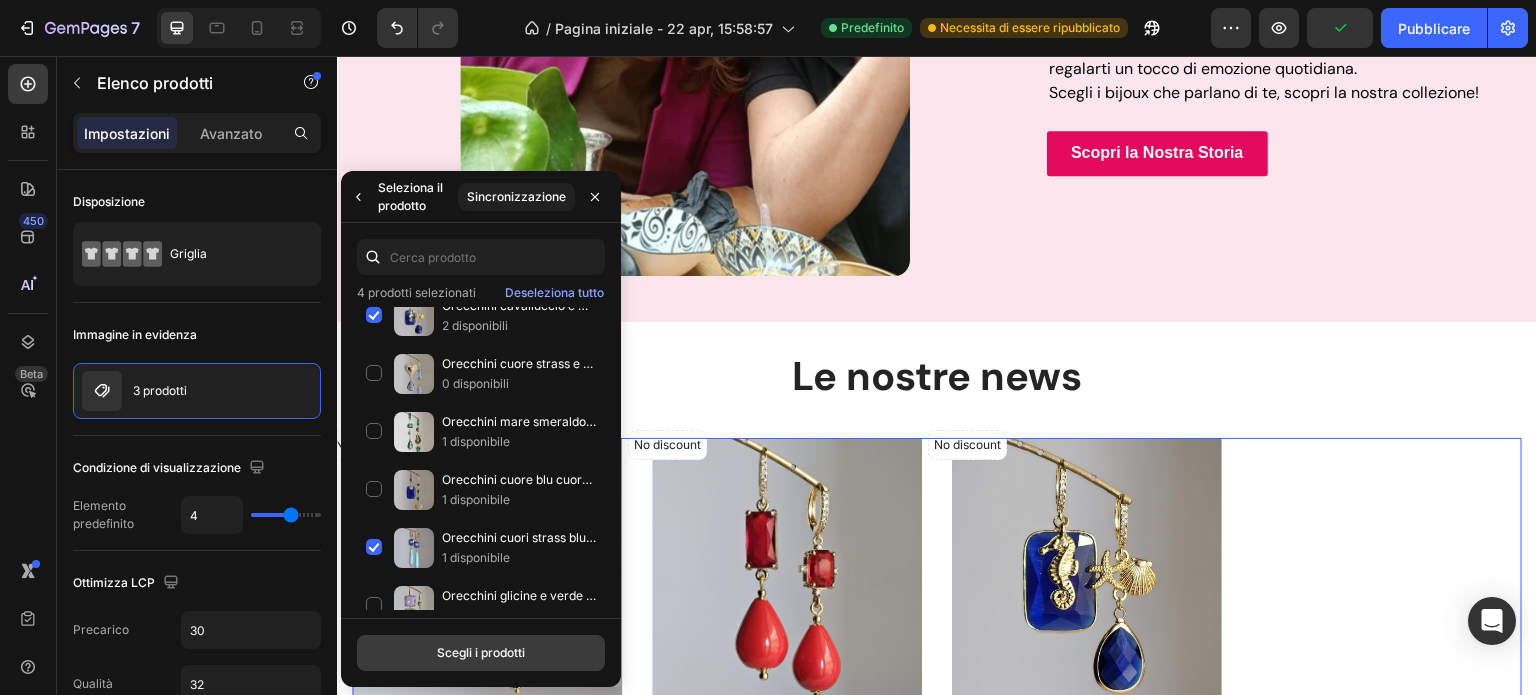 click on "Scegli i prodotti" at bounding box center (481, 652) 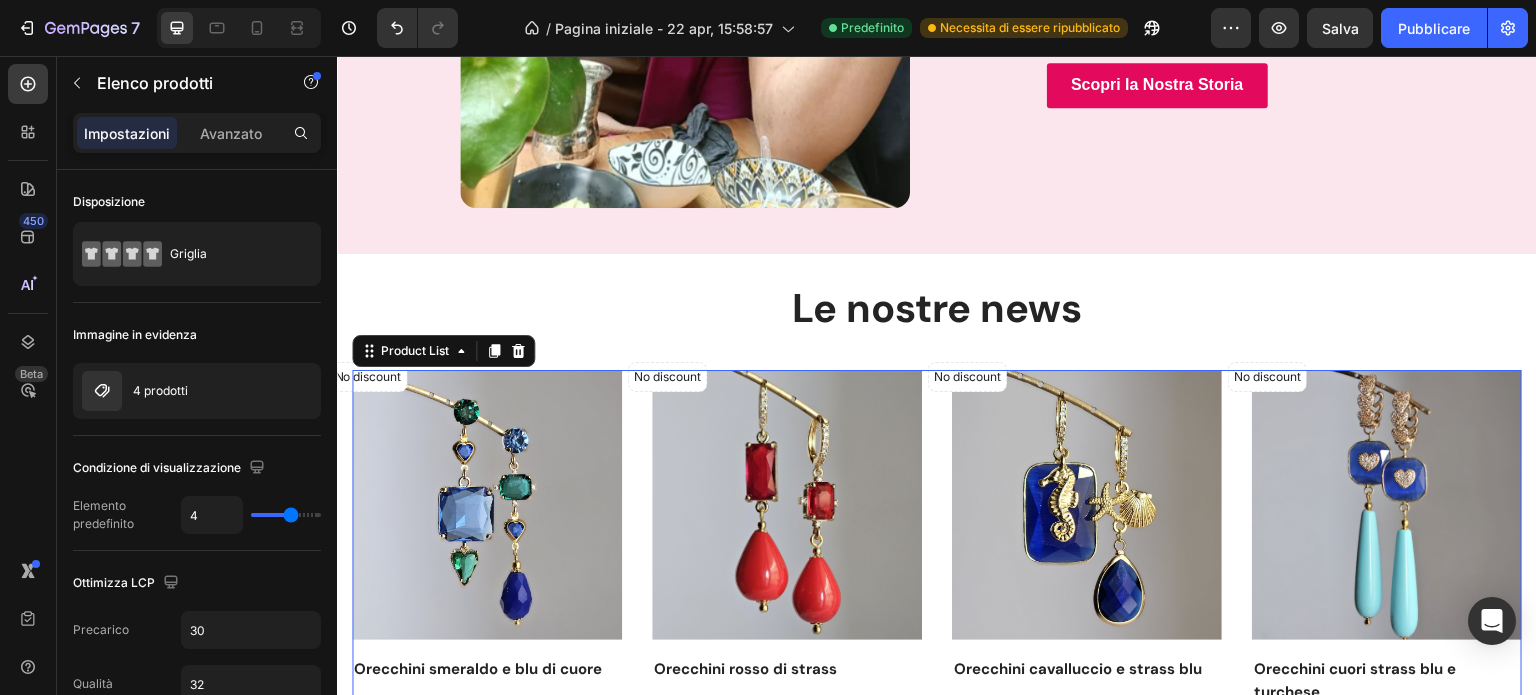 scroll, scrollTop: 928, scrollLeft: 0, axis: vertical 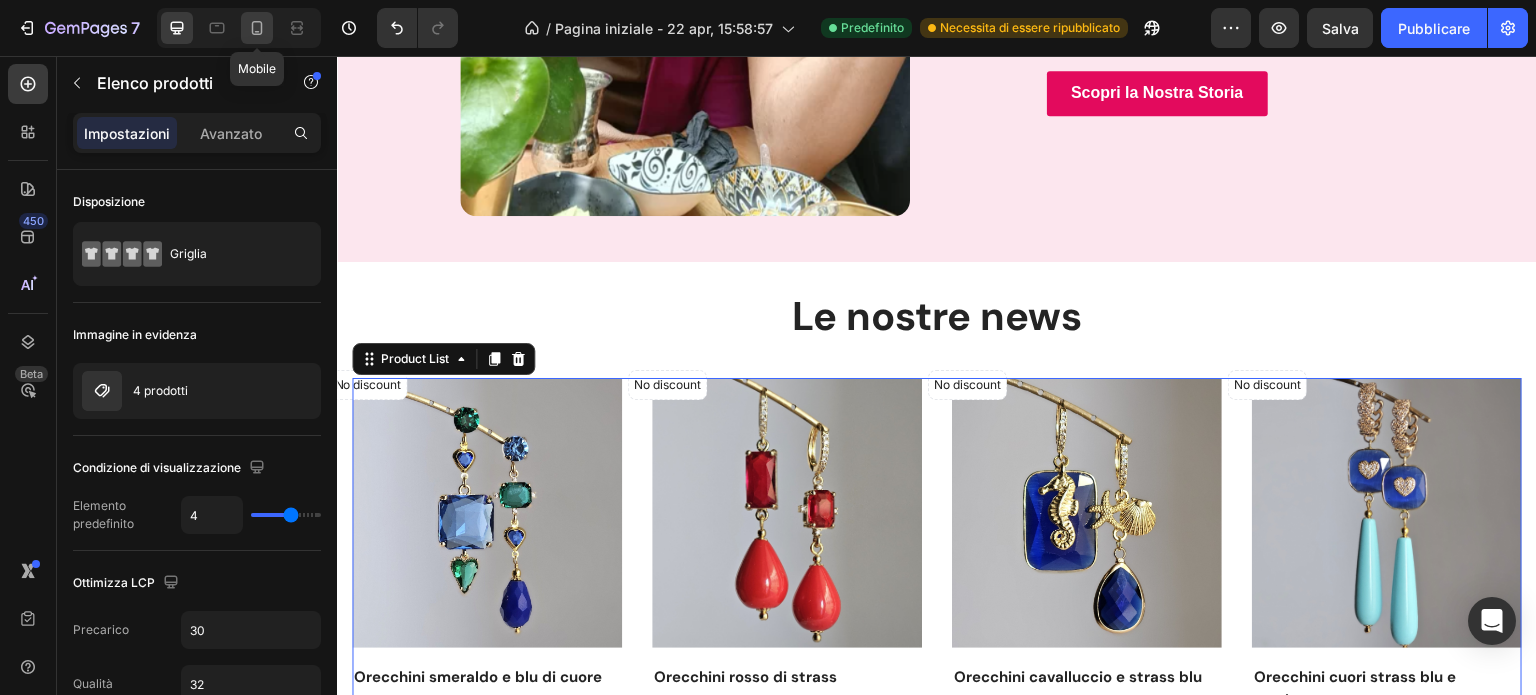 click 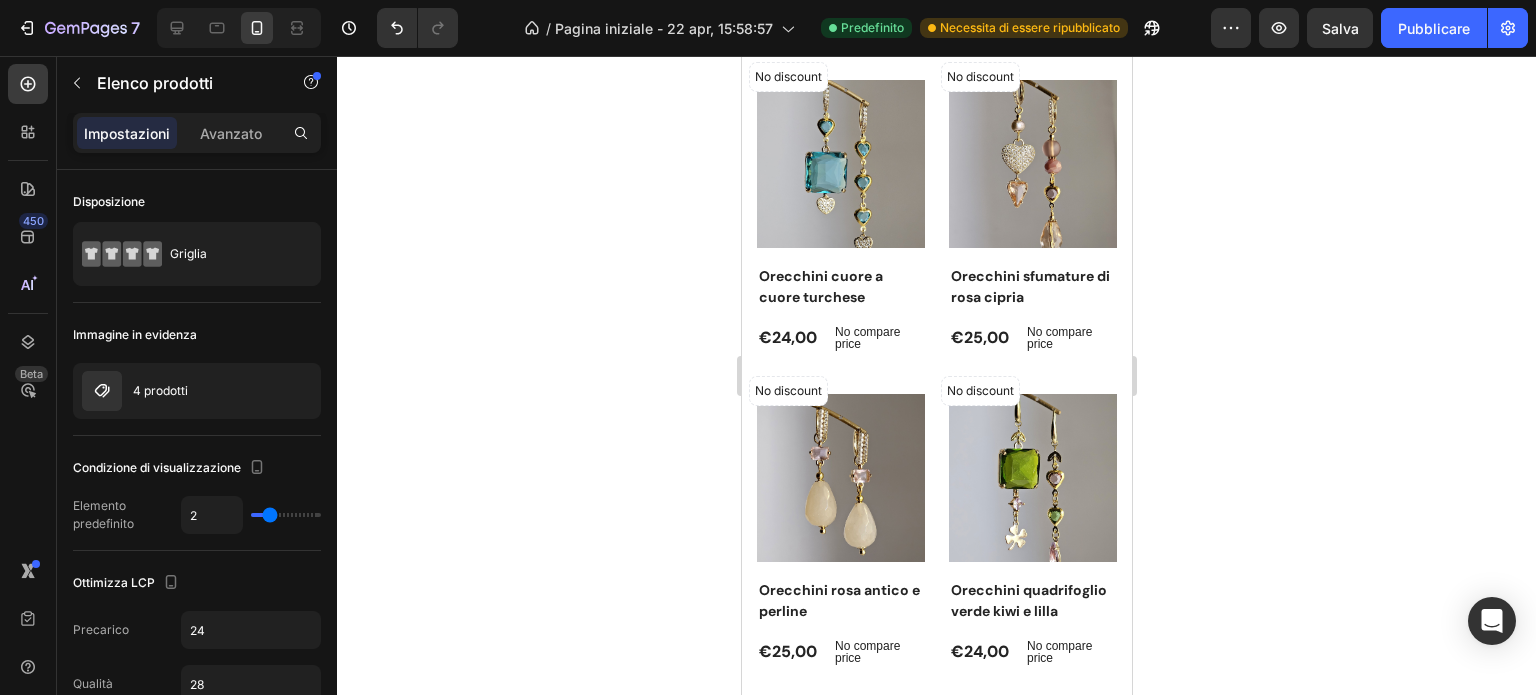 scroll, scrollTop: 4624, scrollLeft: 0, axis: vertical 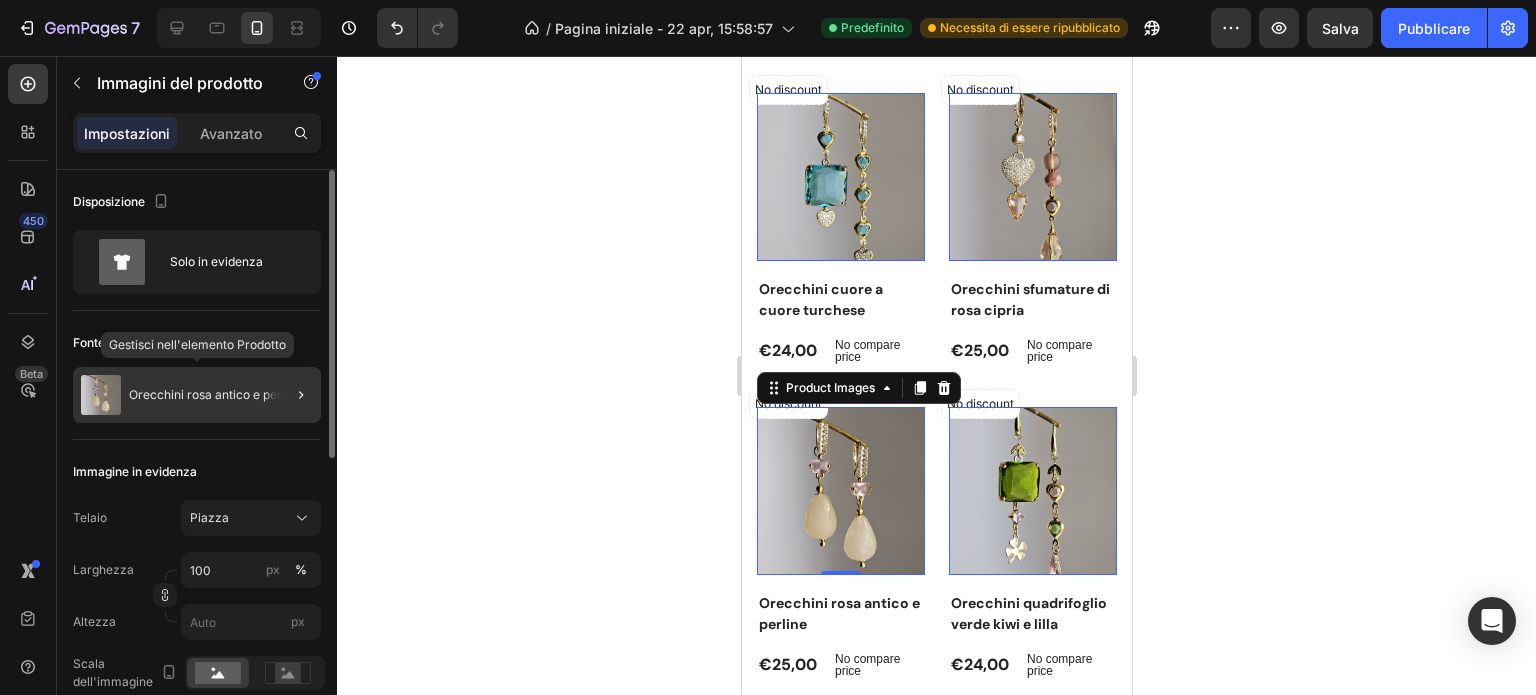 click on "Orecchini rosa antico e perline" 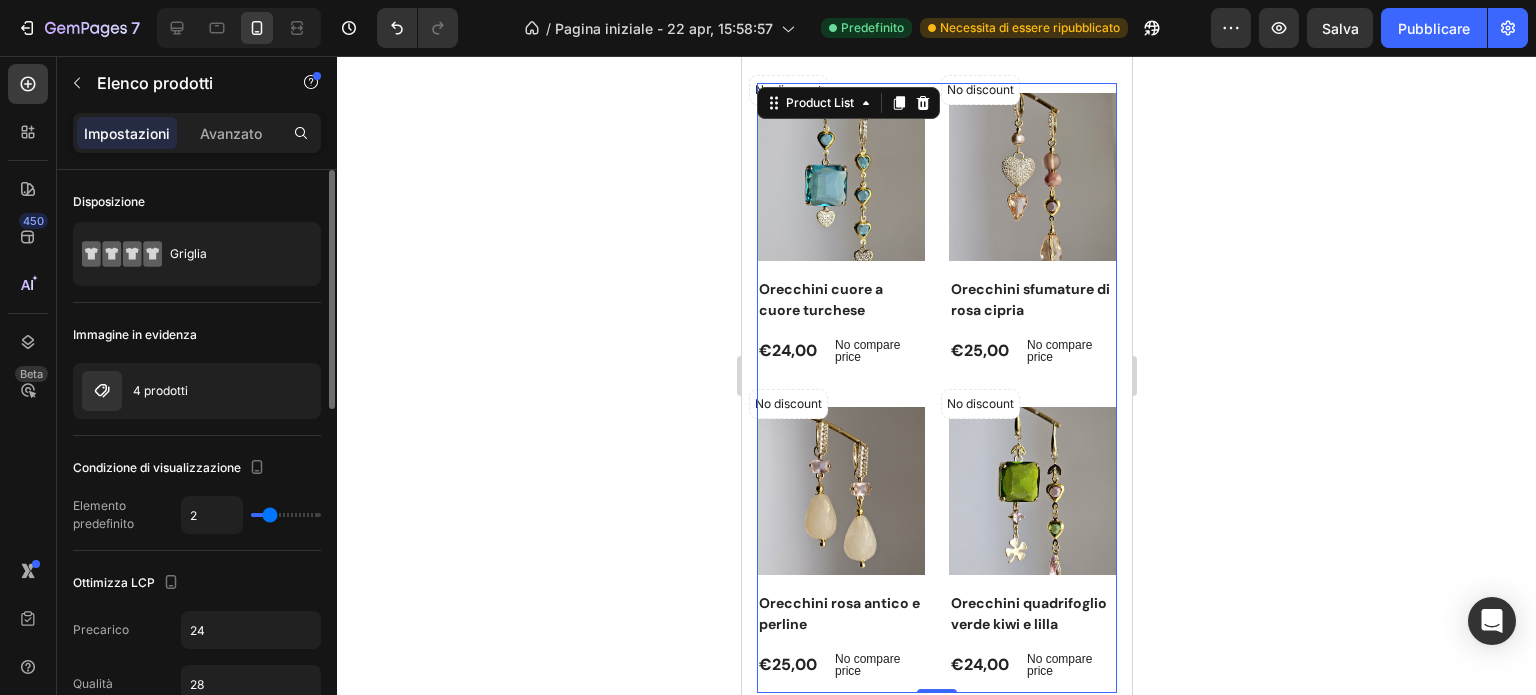 click on "4 prodotti" at bounding box center [197, 391] 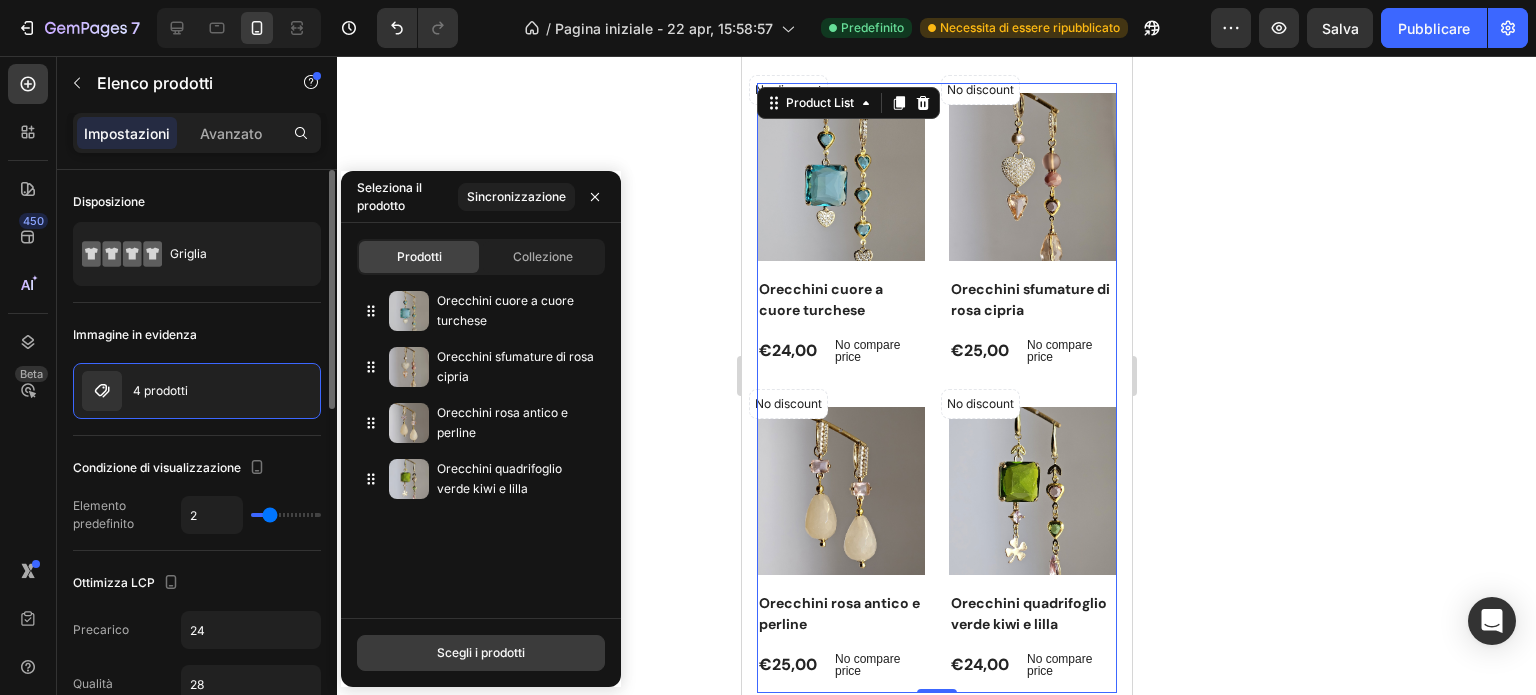 click on "Scegli i prodotti" 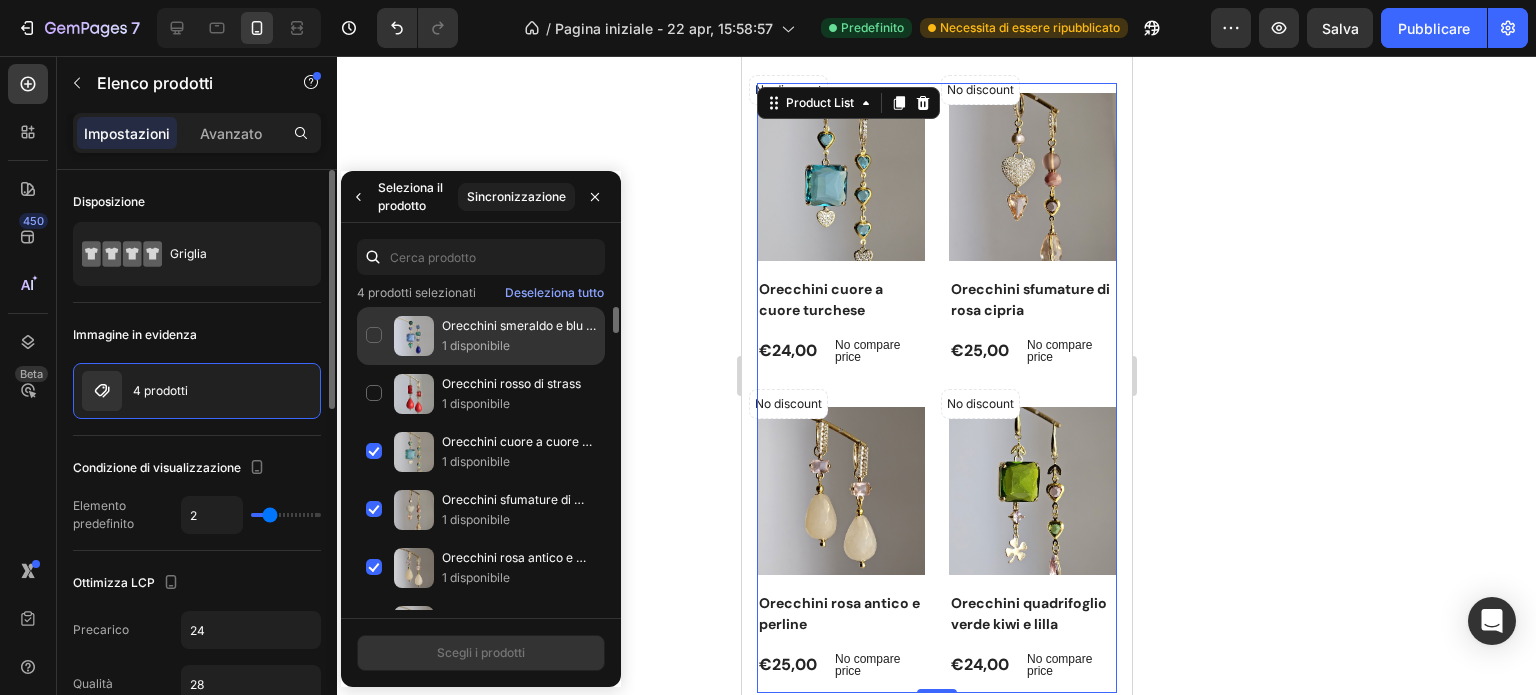 click on "Orecchini smeraldo e blu di cuore 1 disponibile" 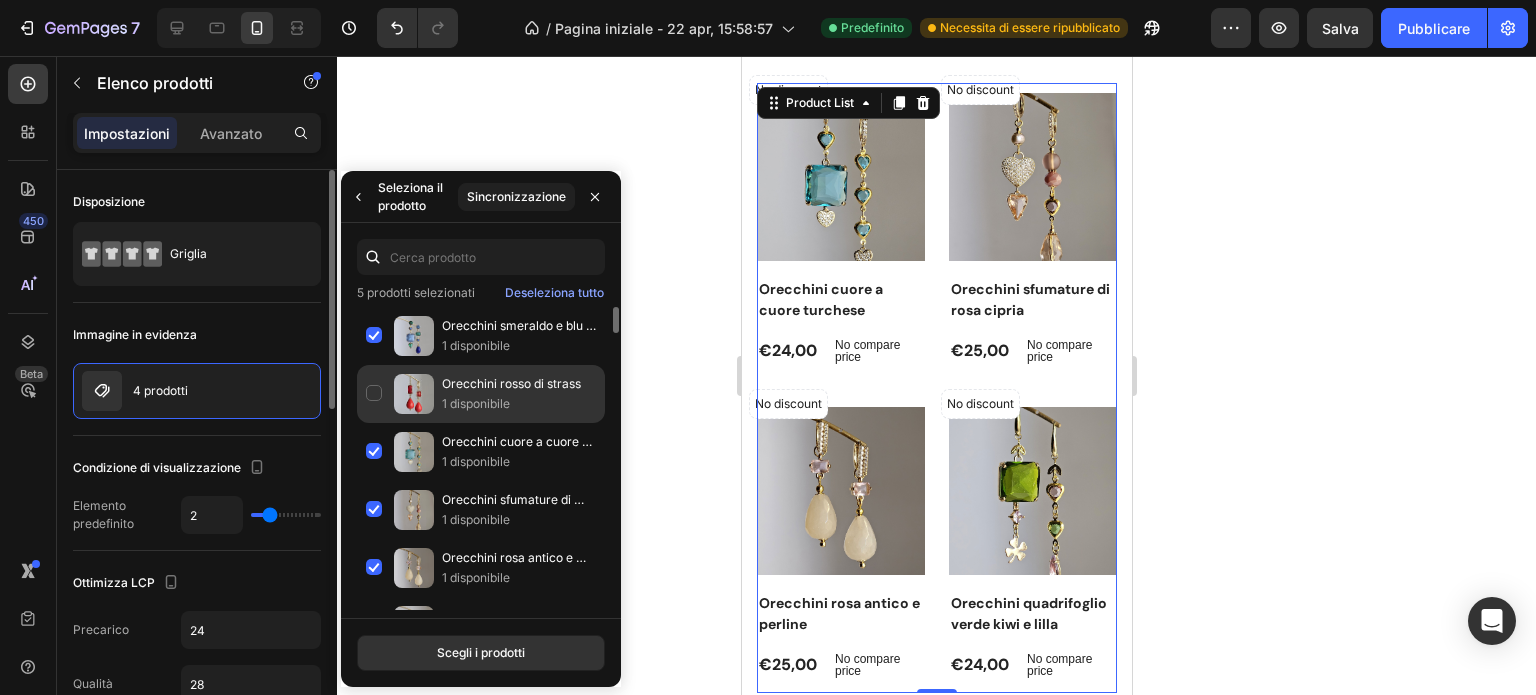 click on "Orecchini rosso di strass 1 disponibile" 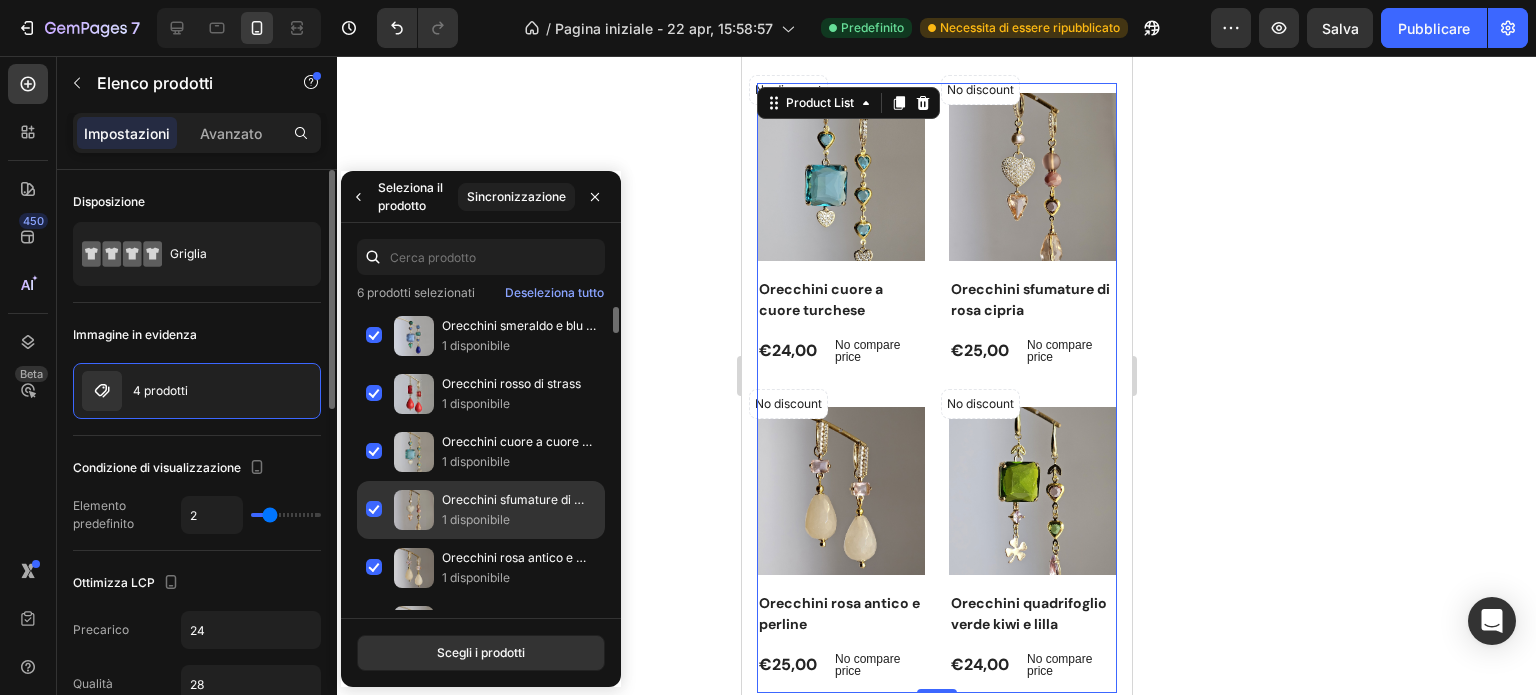 scroll, scrollTop: 26, scrollLeft: 0, axis: vertical 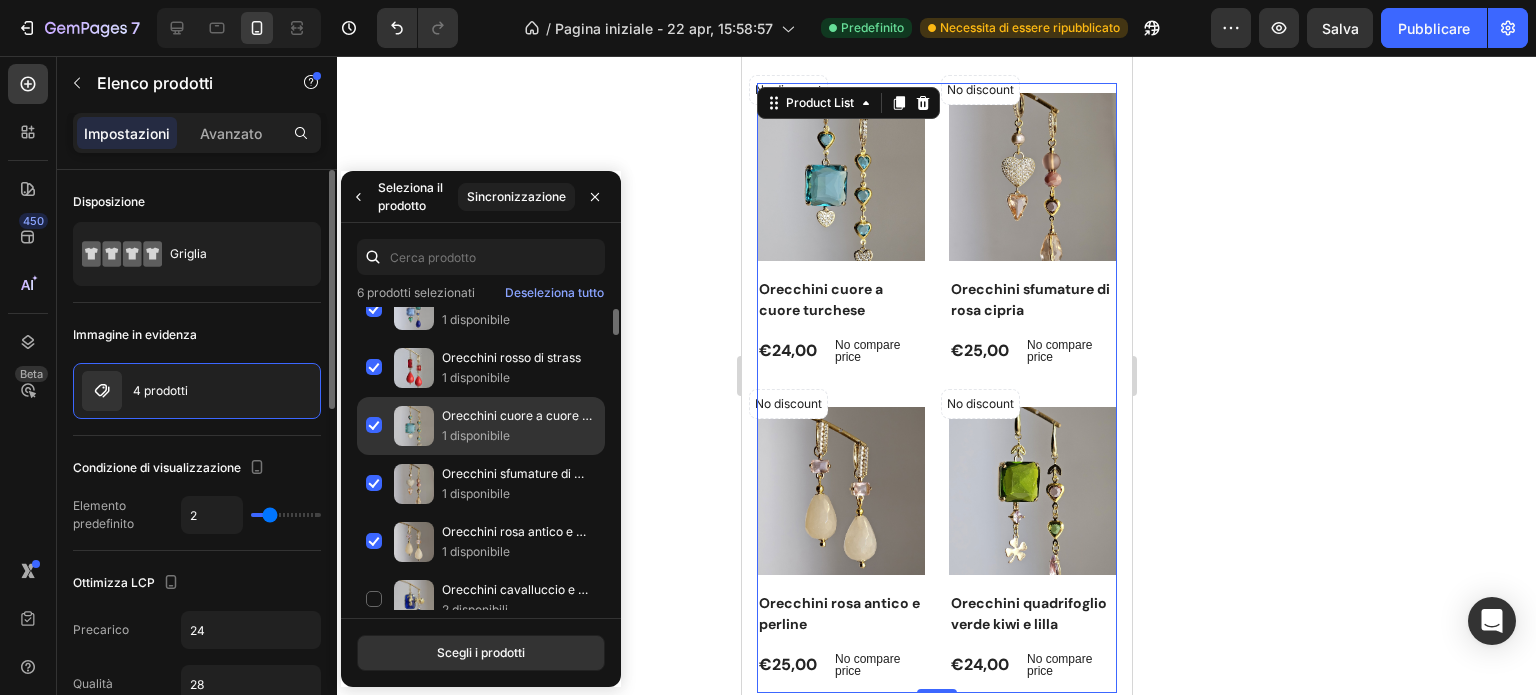 click on "Orecchini cuore a cuore turchese 1 disponibile" 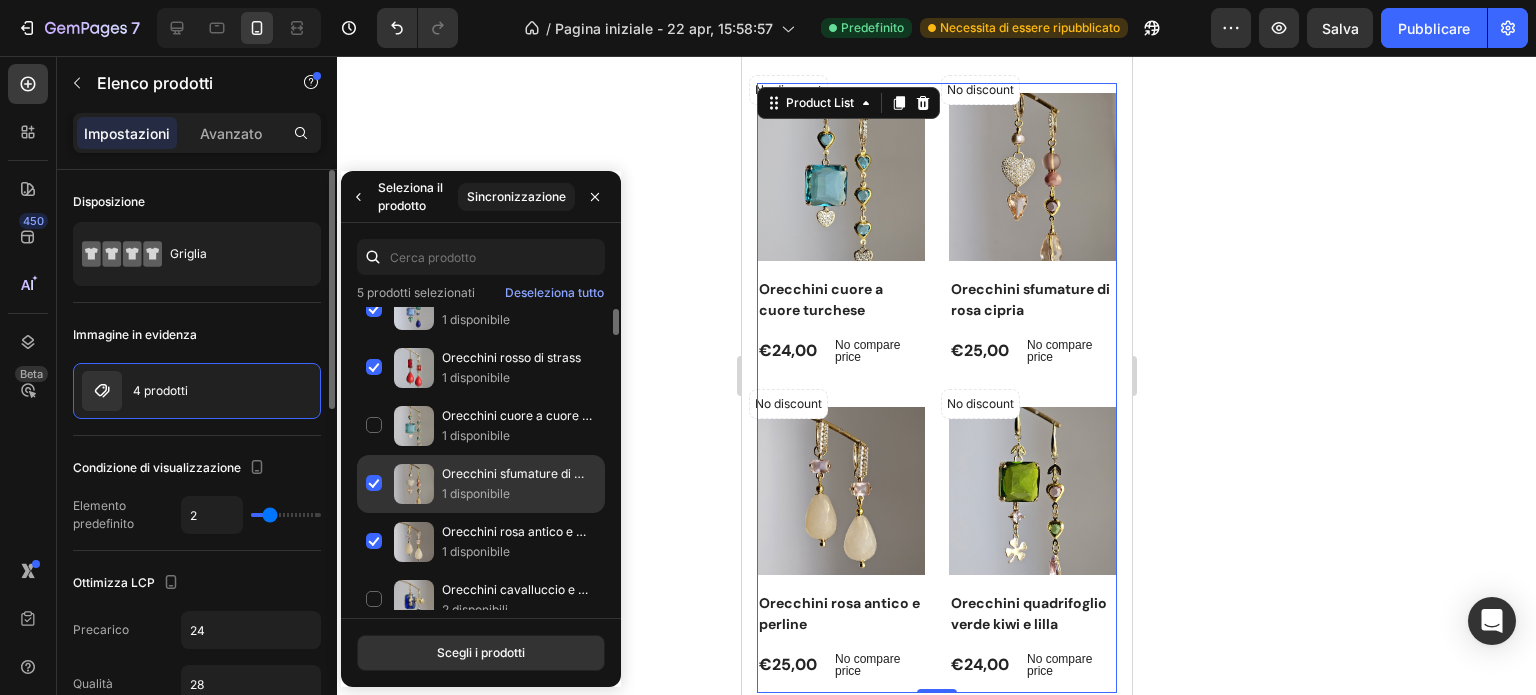 click on "Orecchini sfumature di rosa cipria 1 disponibile" 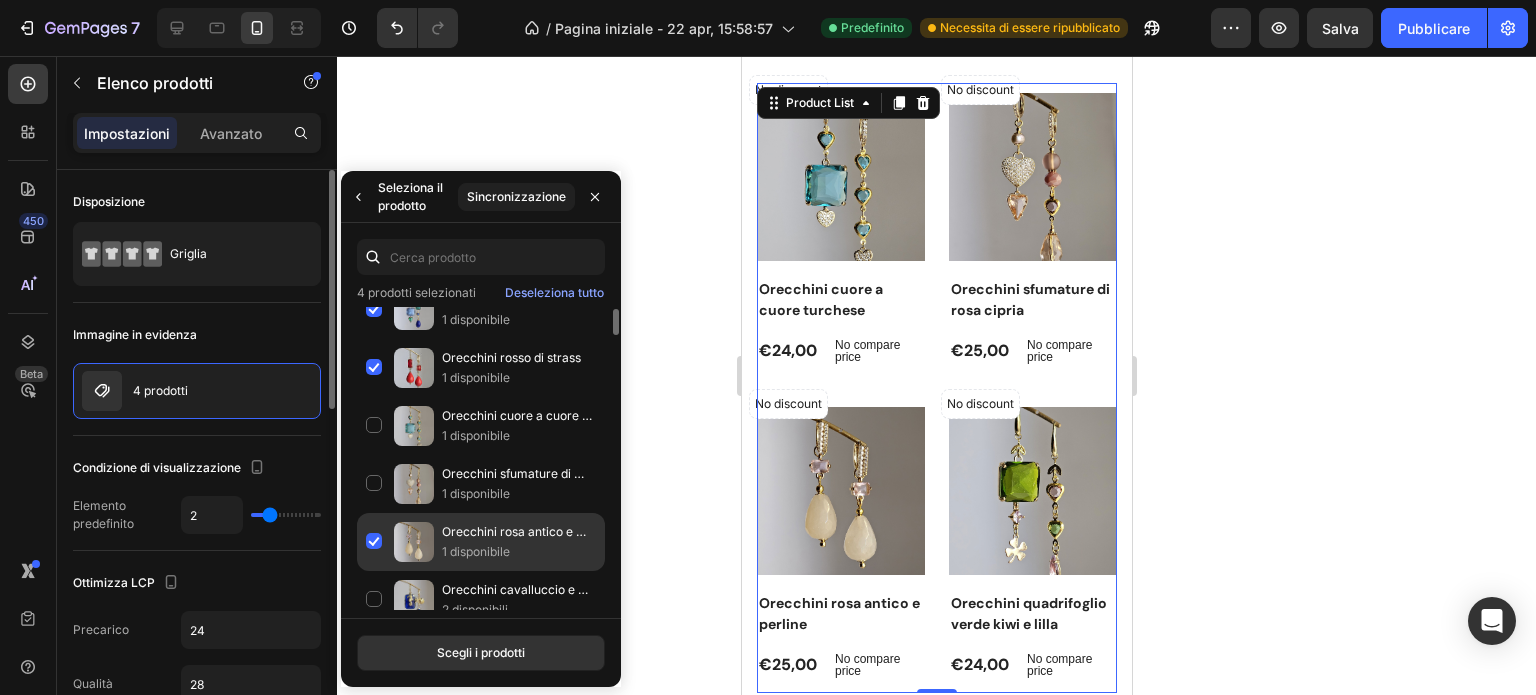 click on "Orecchini rosa antico e perline 1 disponibile" 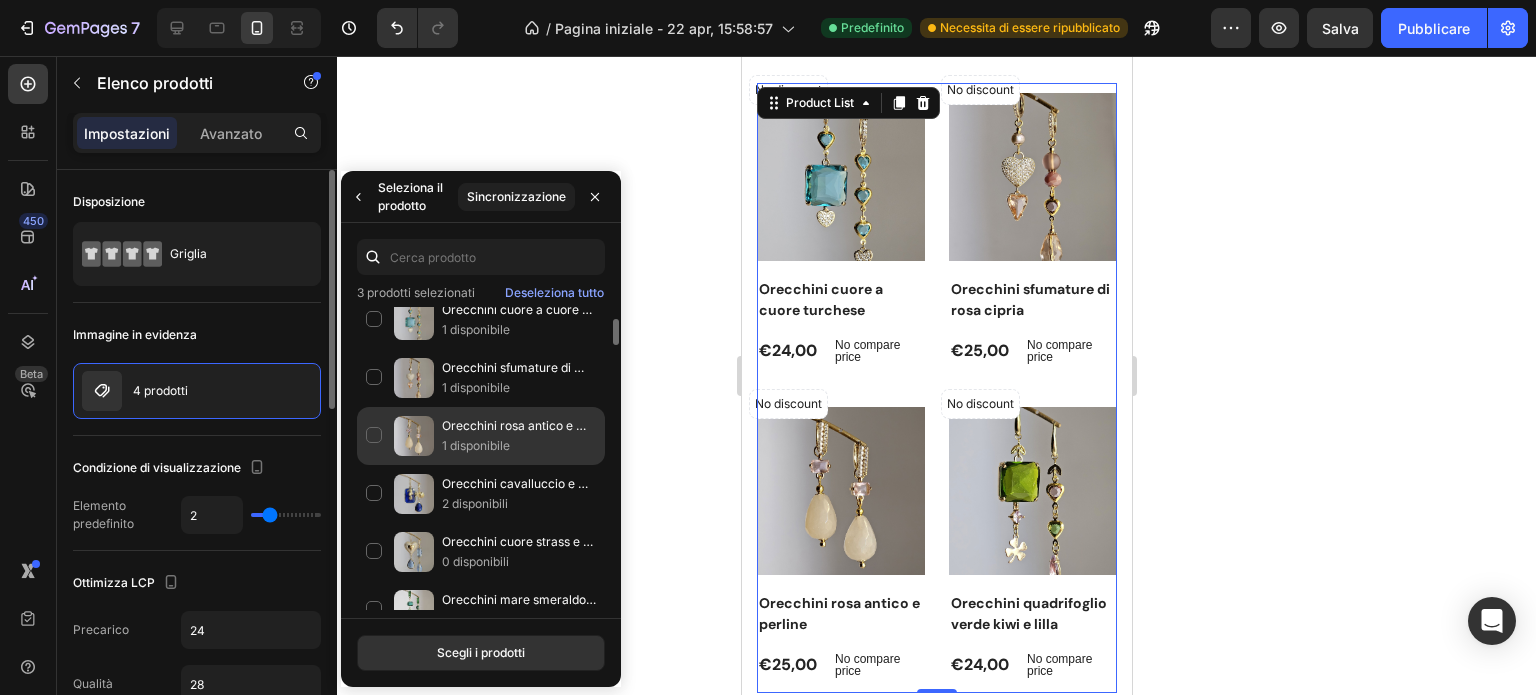 scroll, scrollTop: 134, scrollLeft: 0, axis: vertical 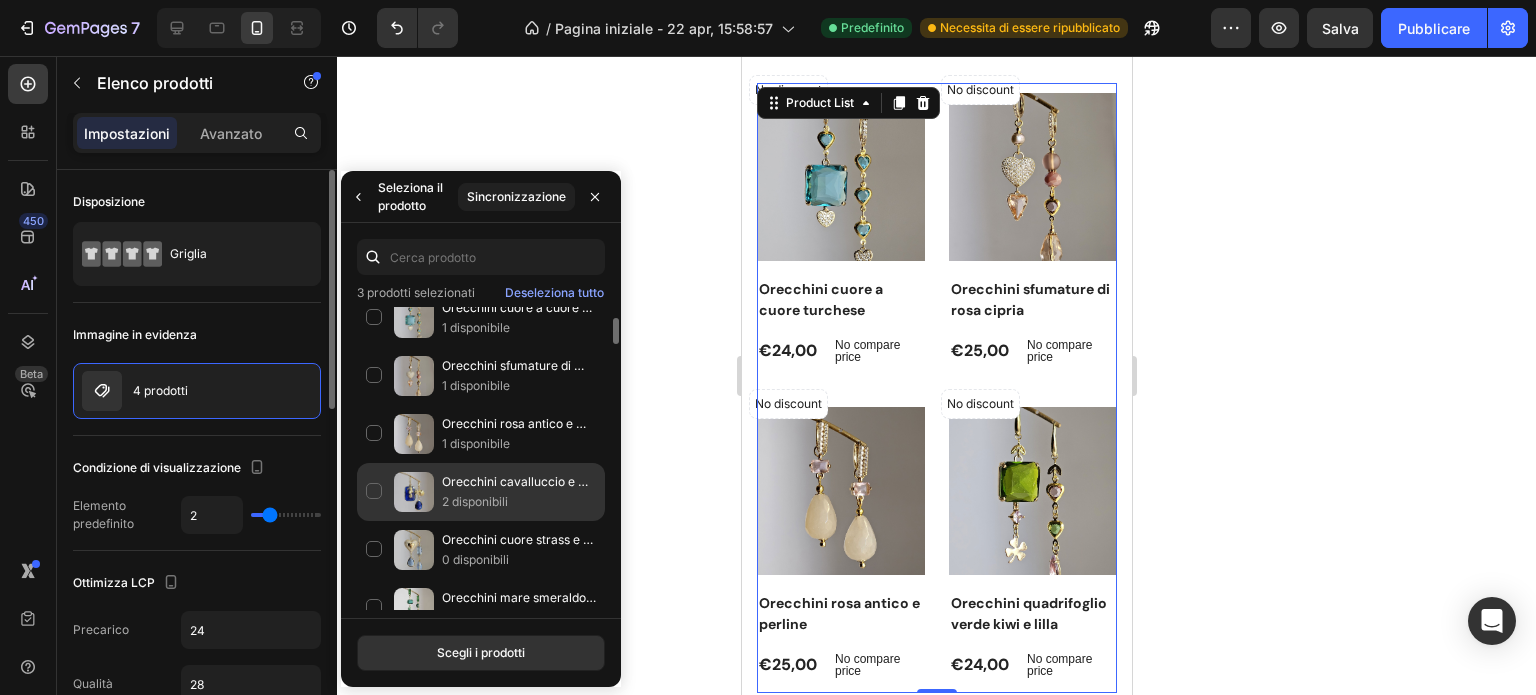 click on "Orecchini cavalluccio e strass blu 2 disponibili" 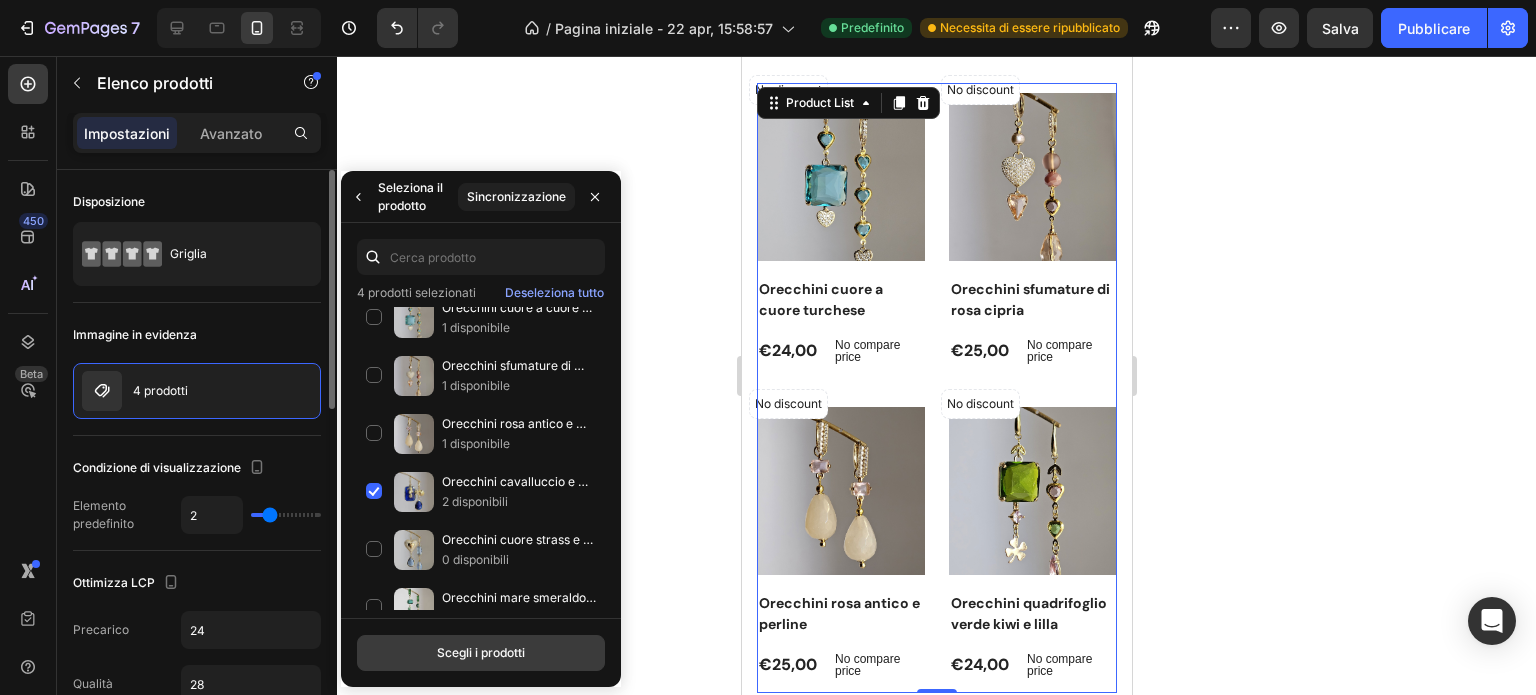 click on "Scegli i prodotti" at bounding box center (481, 652) 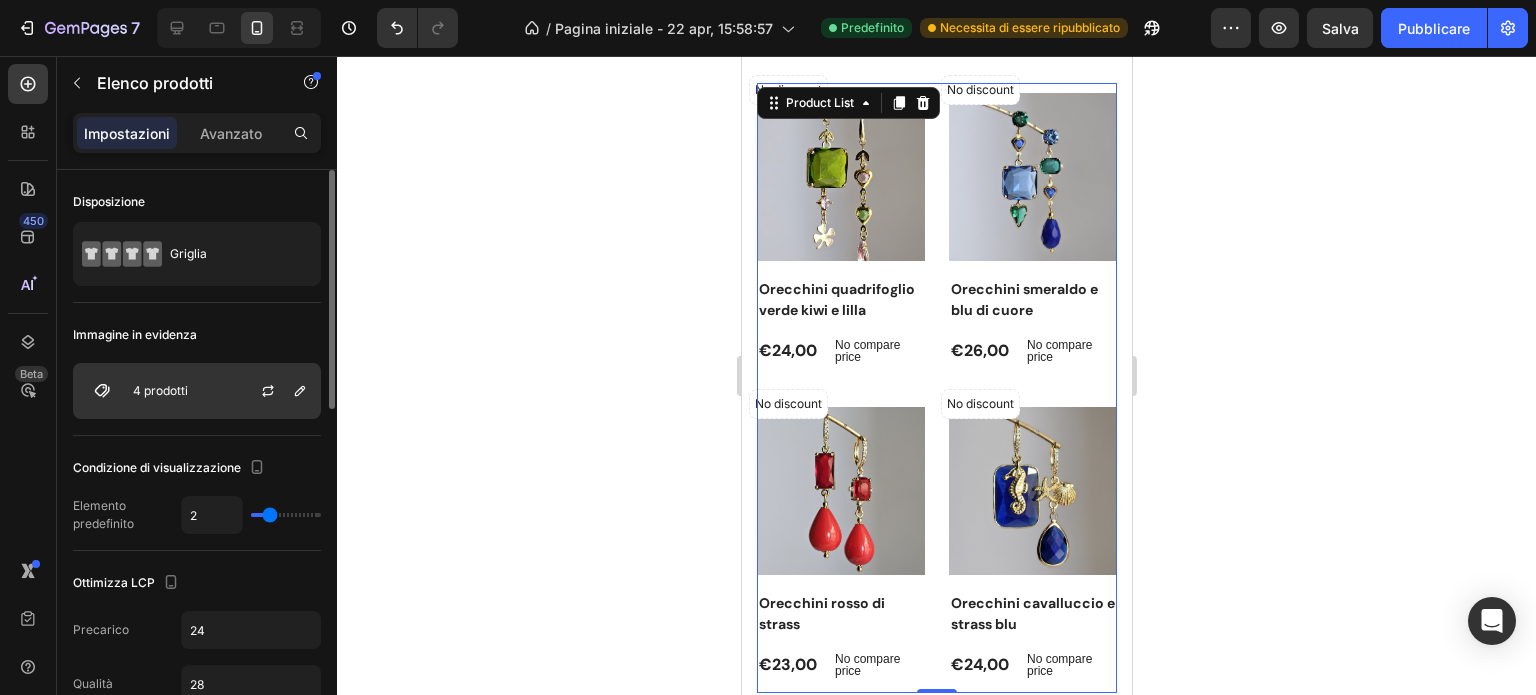 click on "4 prodotti" at bounding box center [197, 391] 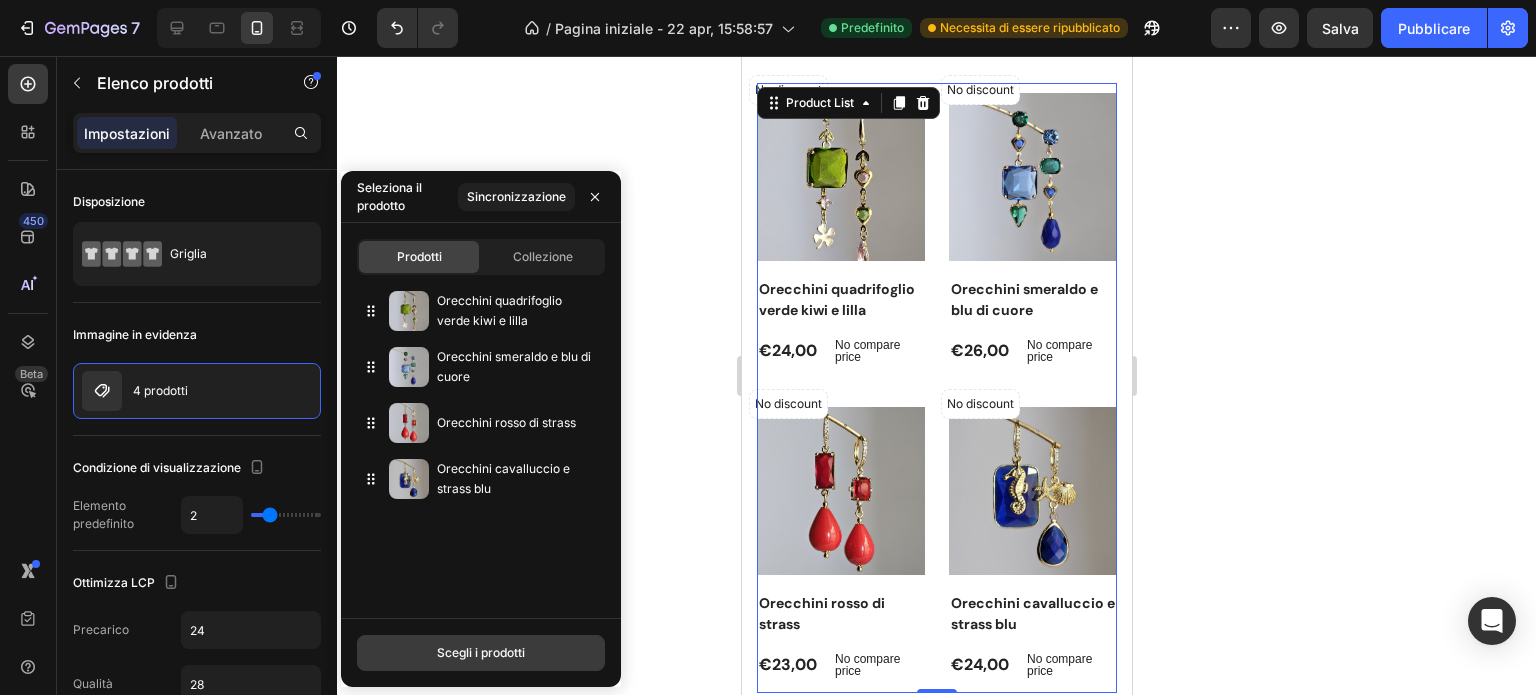click on "Scegli i prodotti" at bounding box center (481, 652) 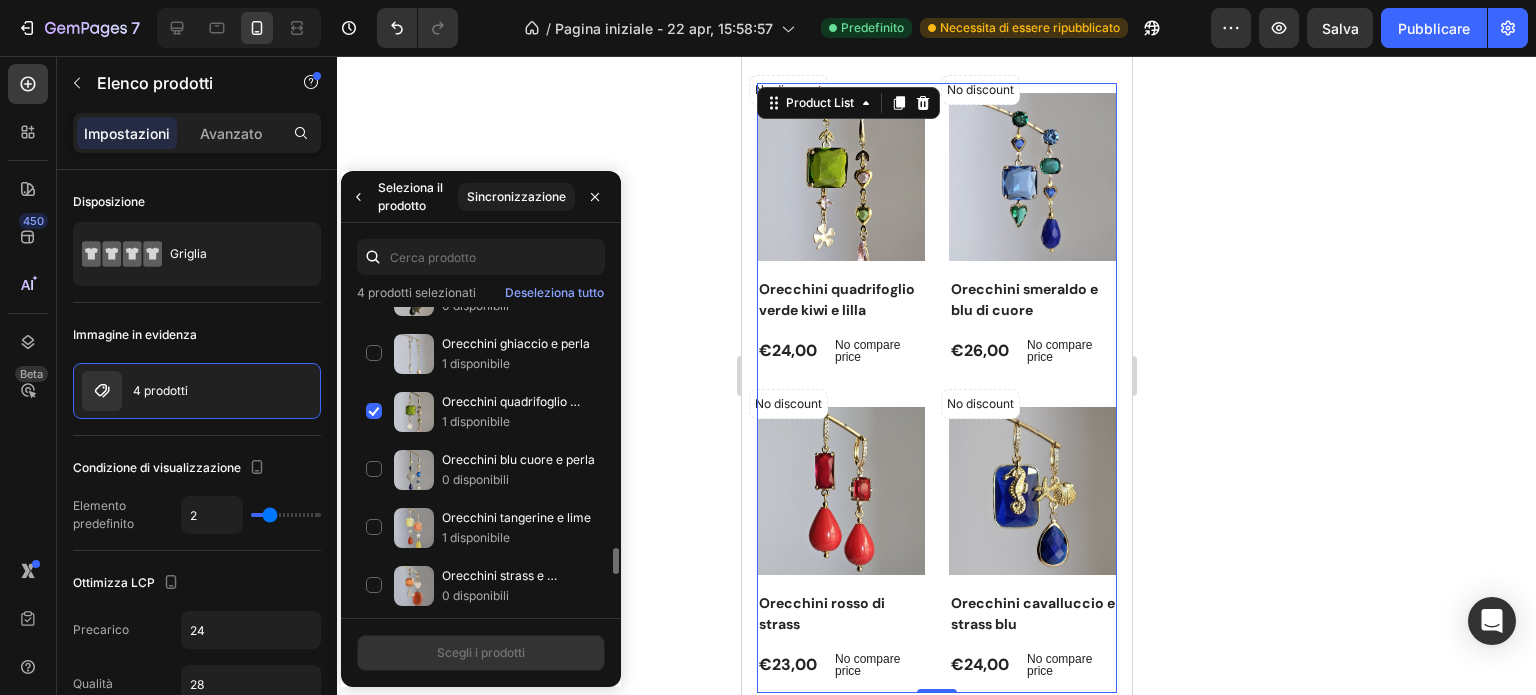 scroll, scrollTop: 2816, scrollLeft: 0, axis: vertical 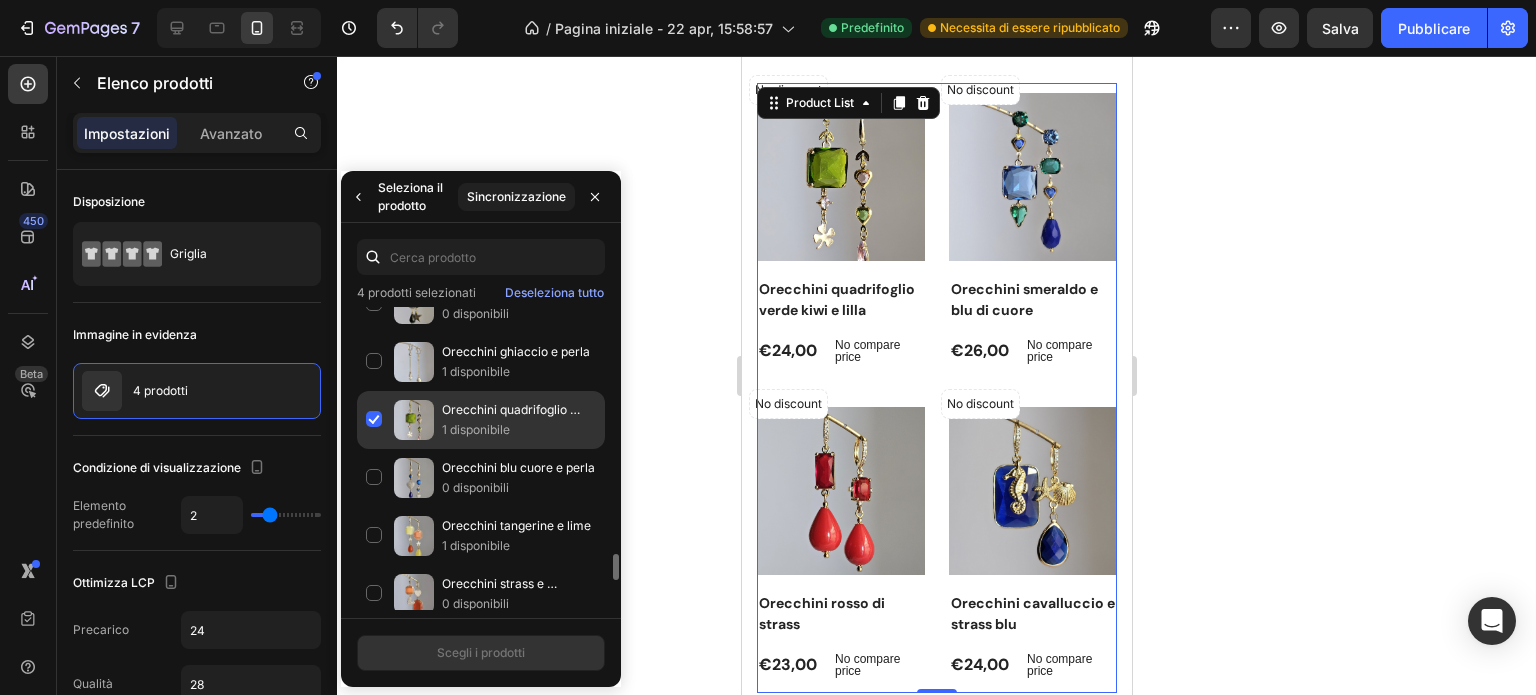click on "Orecchini quadrifoglio verde kiwi e lilla 1 disponibile" 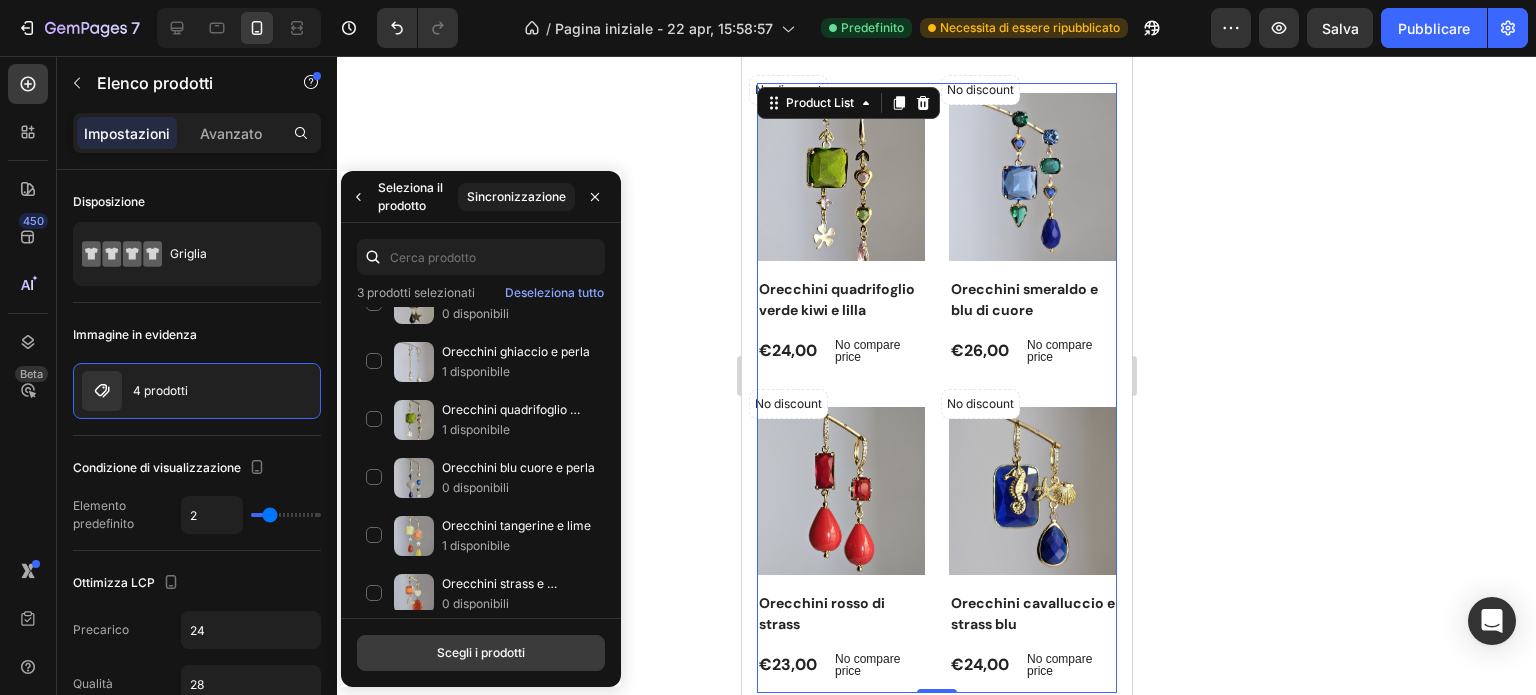 click on "Scegli i prodotti" at bounding box center [481, 652] 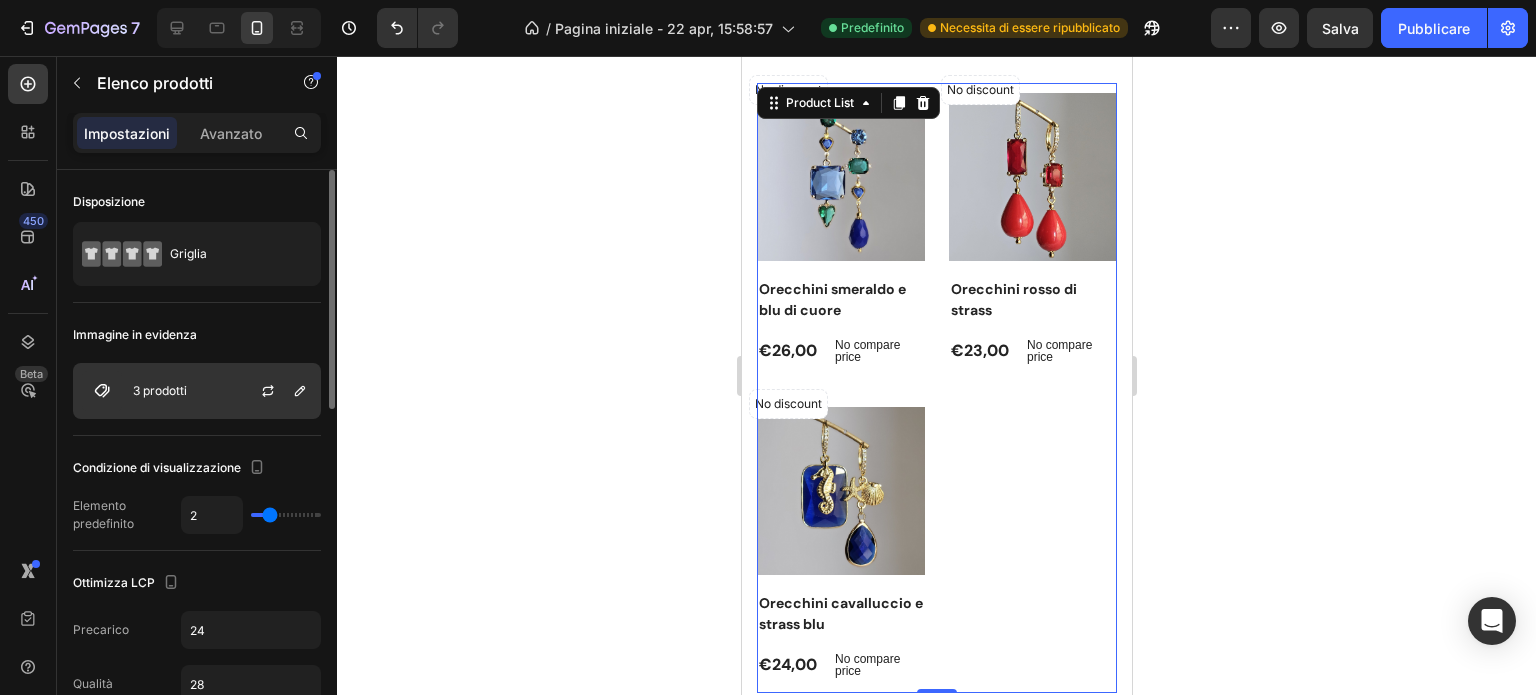 click on "3 prodotti" at bounding box center (197, 391) 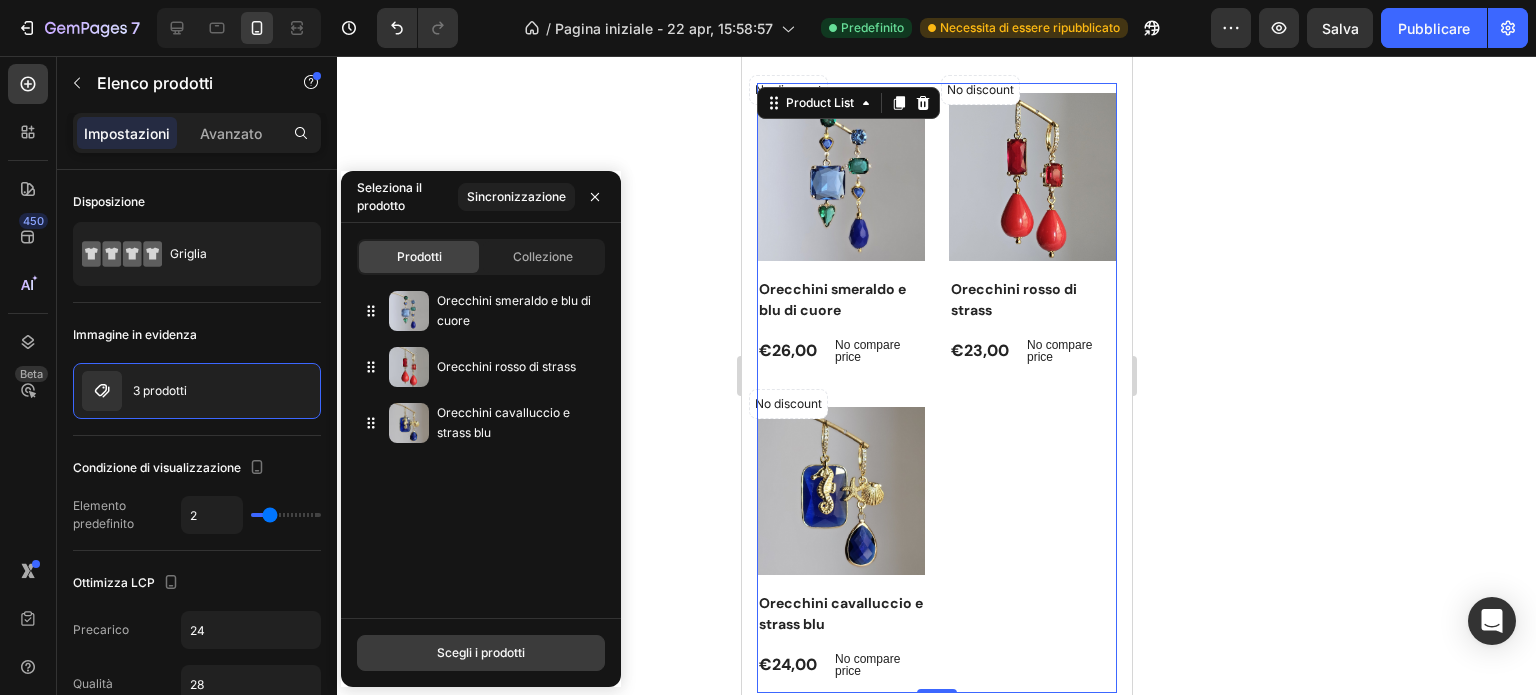 click on "Scegli i prodotti" at bounding box center (481, 653) 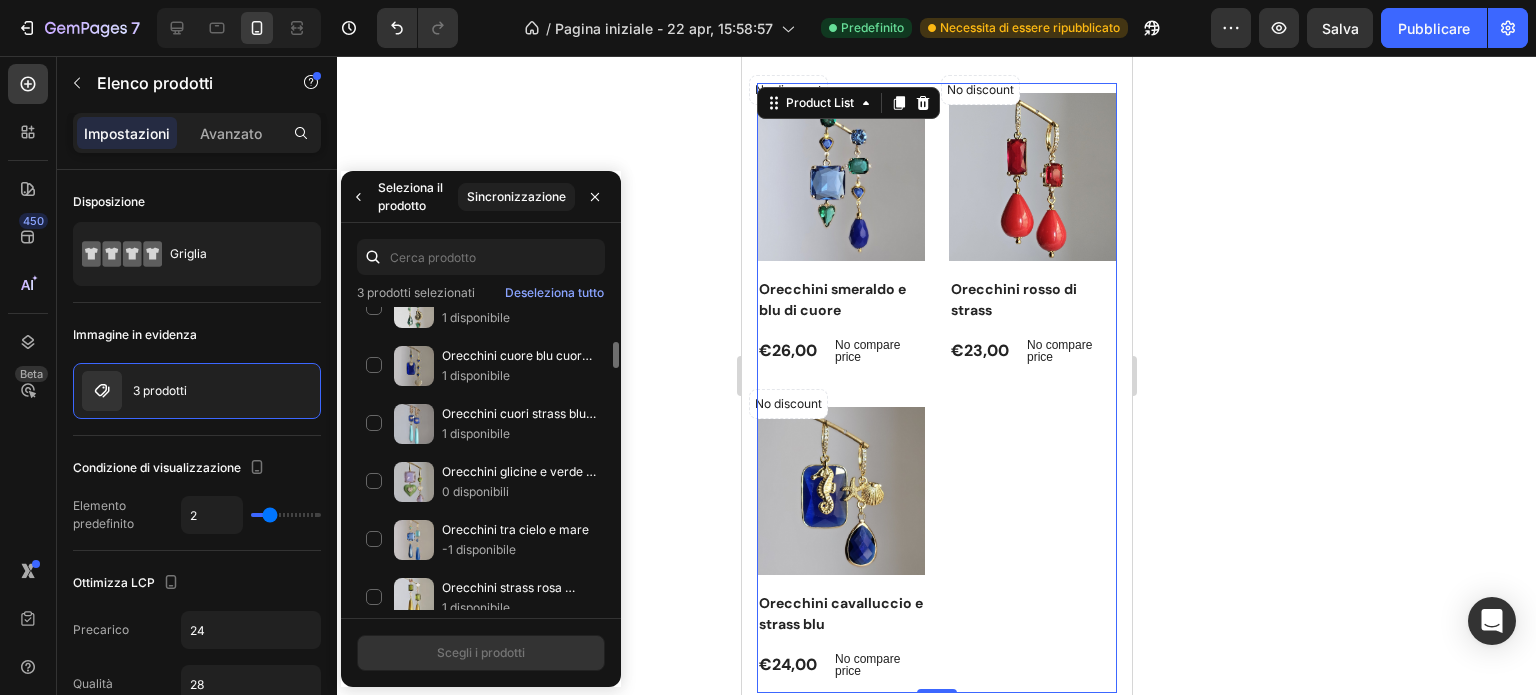 scroll, scrollTop: 435, scrollLeft: 0, axis: vertical 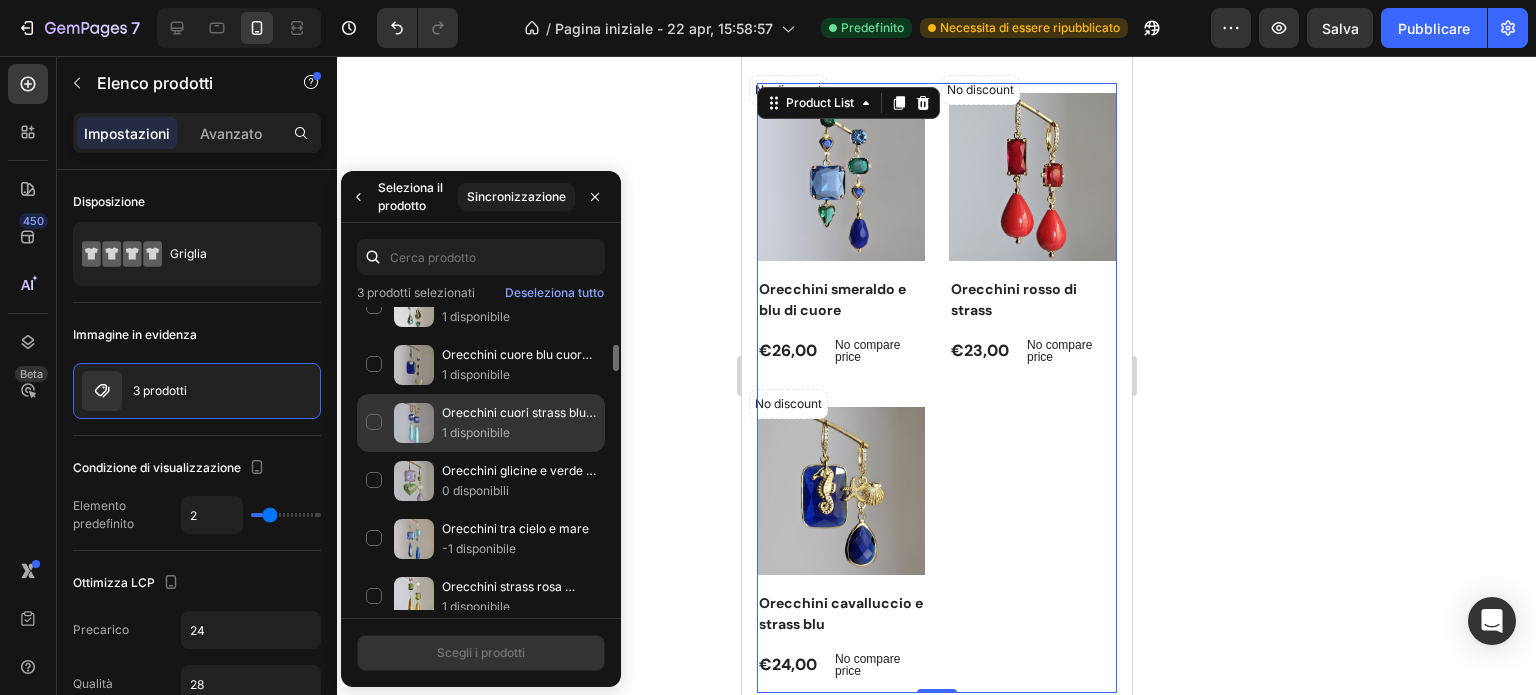 click on "Orecchini cuori strass blu e turchese 1 disponibile" 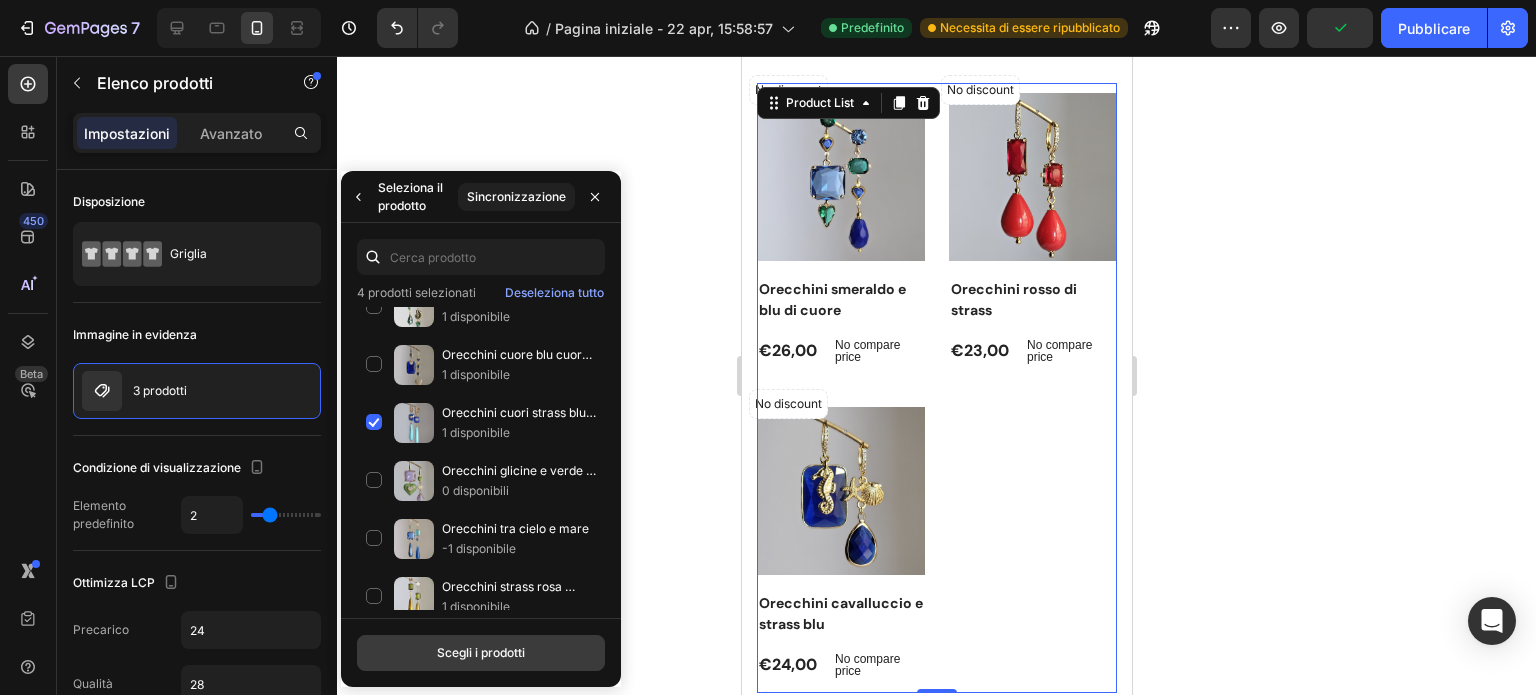 click on "Scegli i prodotti" 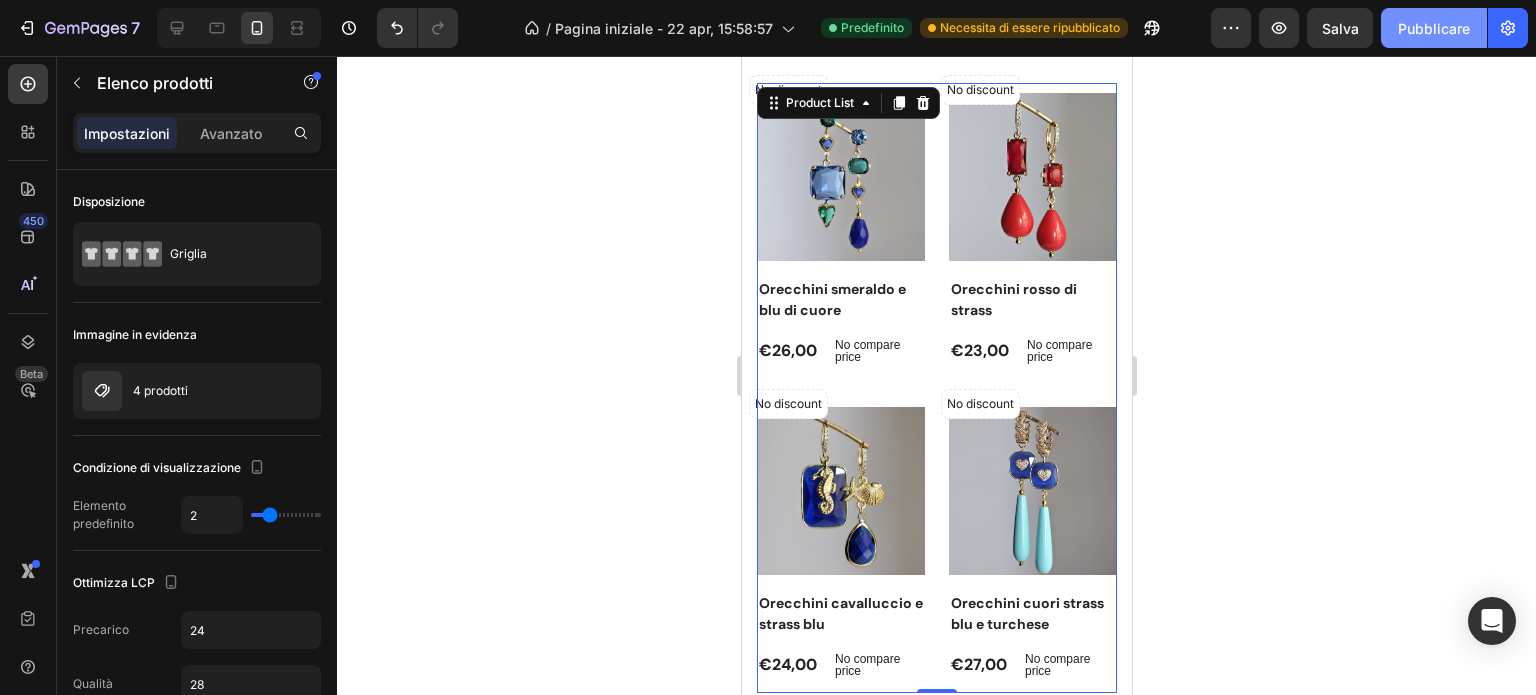 click on "Pubblicare" at bounding box center (1434, 28) 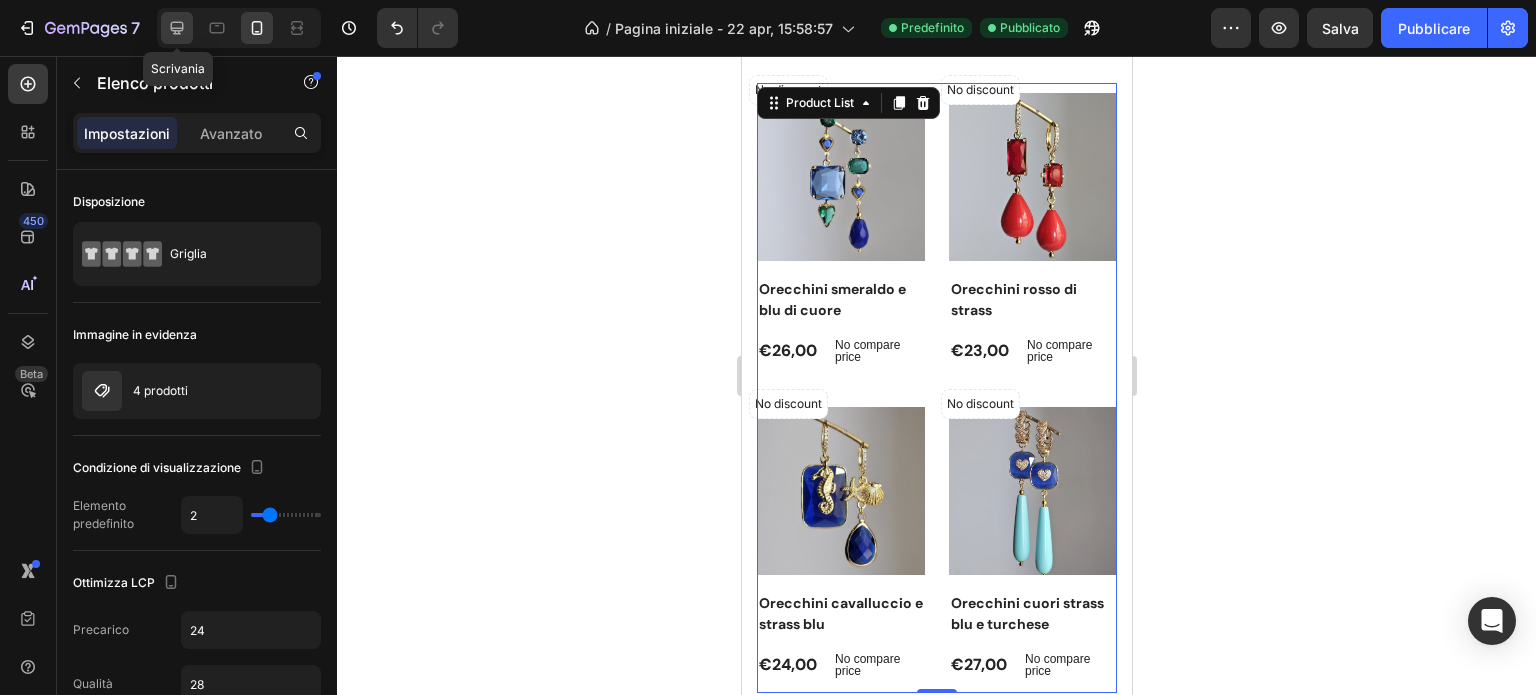 click 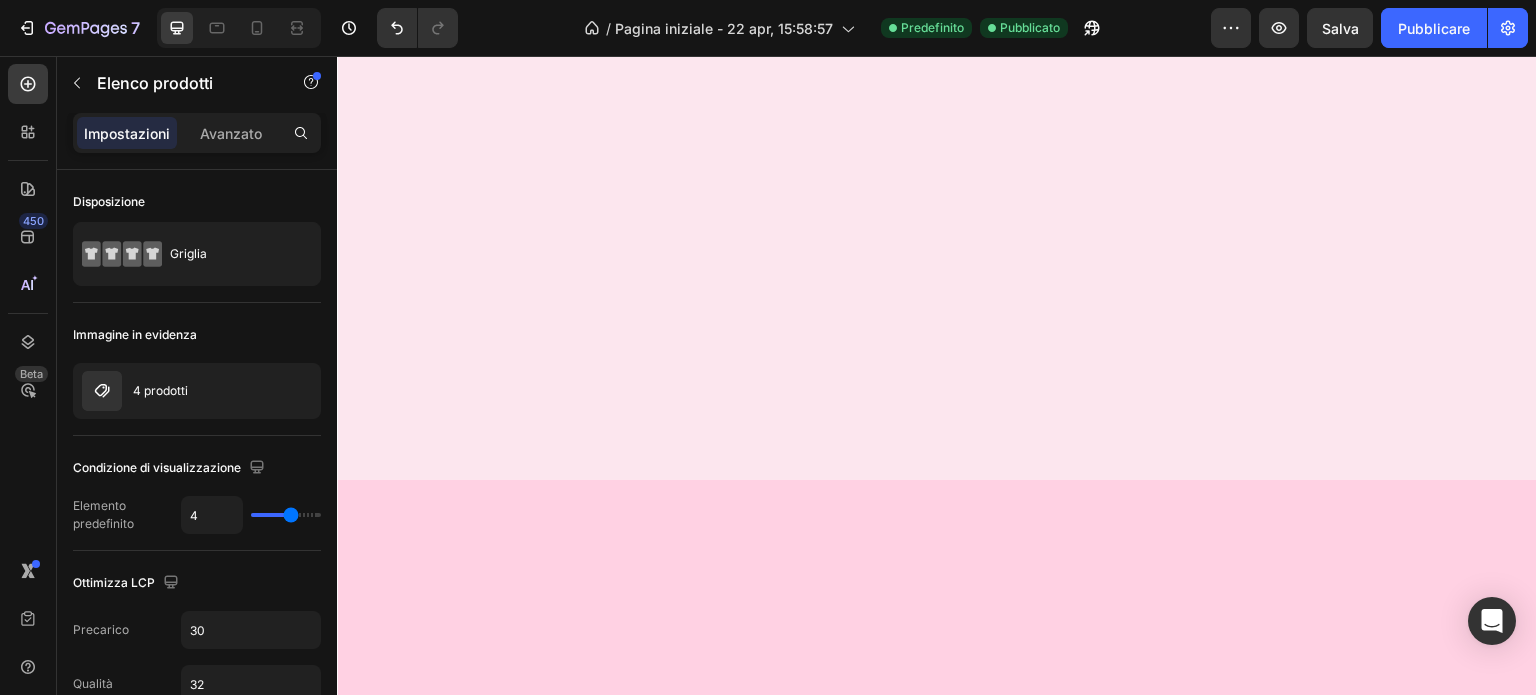 scroll, scrollTop: 3664, scrollLeft: 0, axis: vertical 